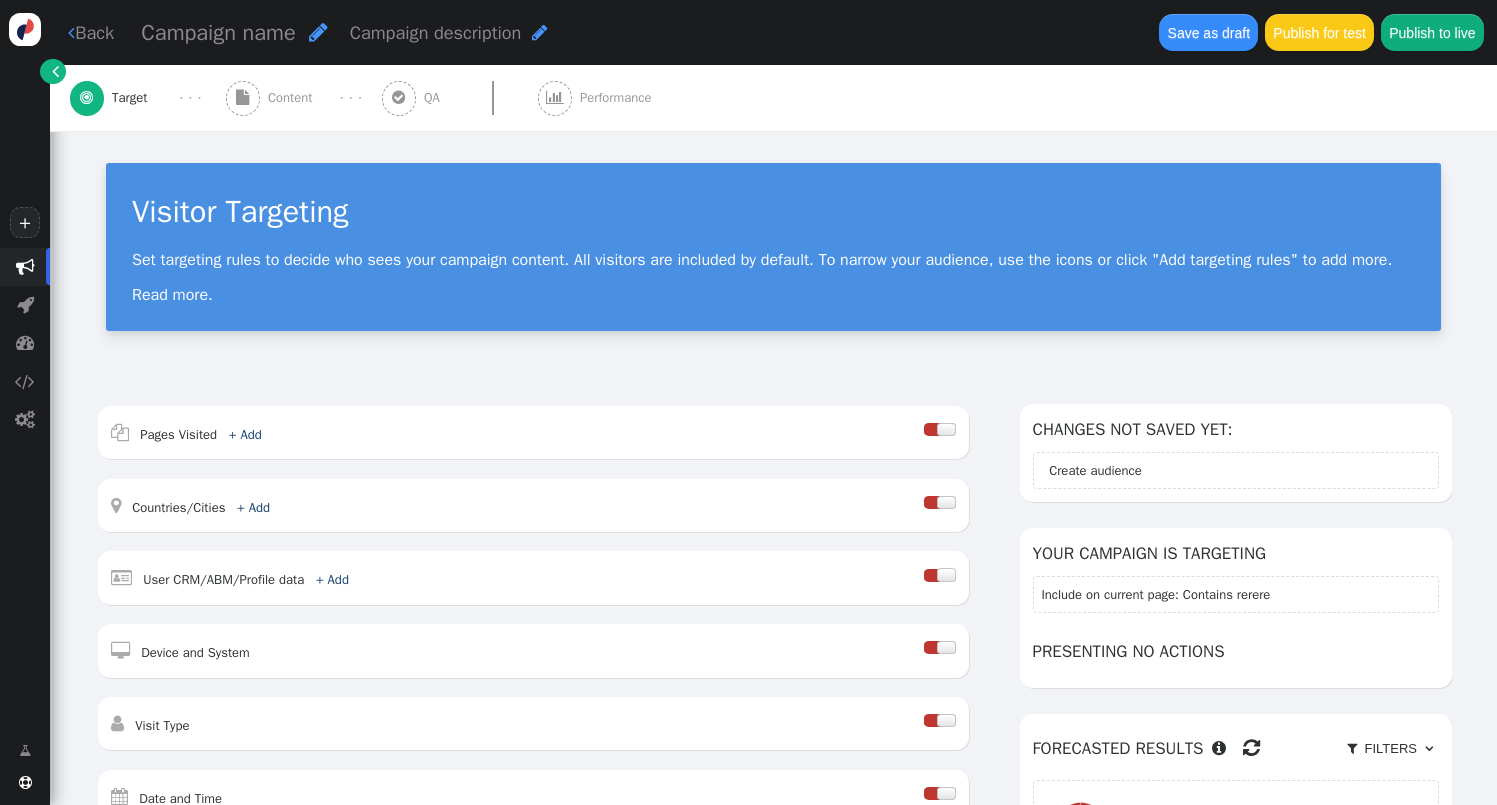 scroll, scrollTop: 0, scrollLeft: 0, axis: both 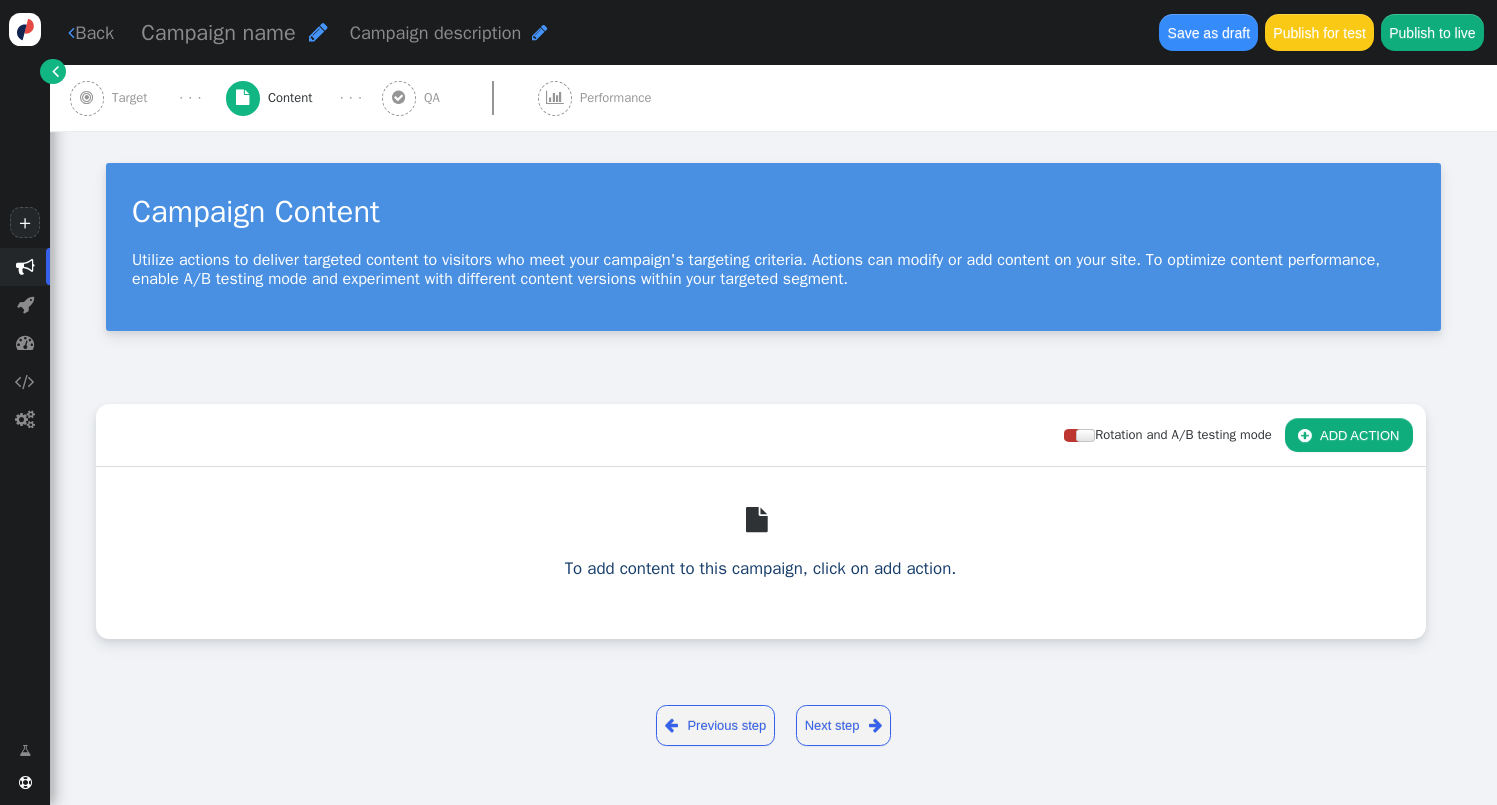 click on "       Target" at bounding box center (113, 98) 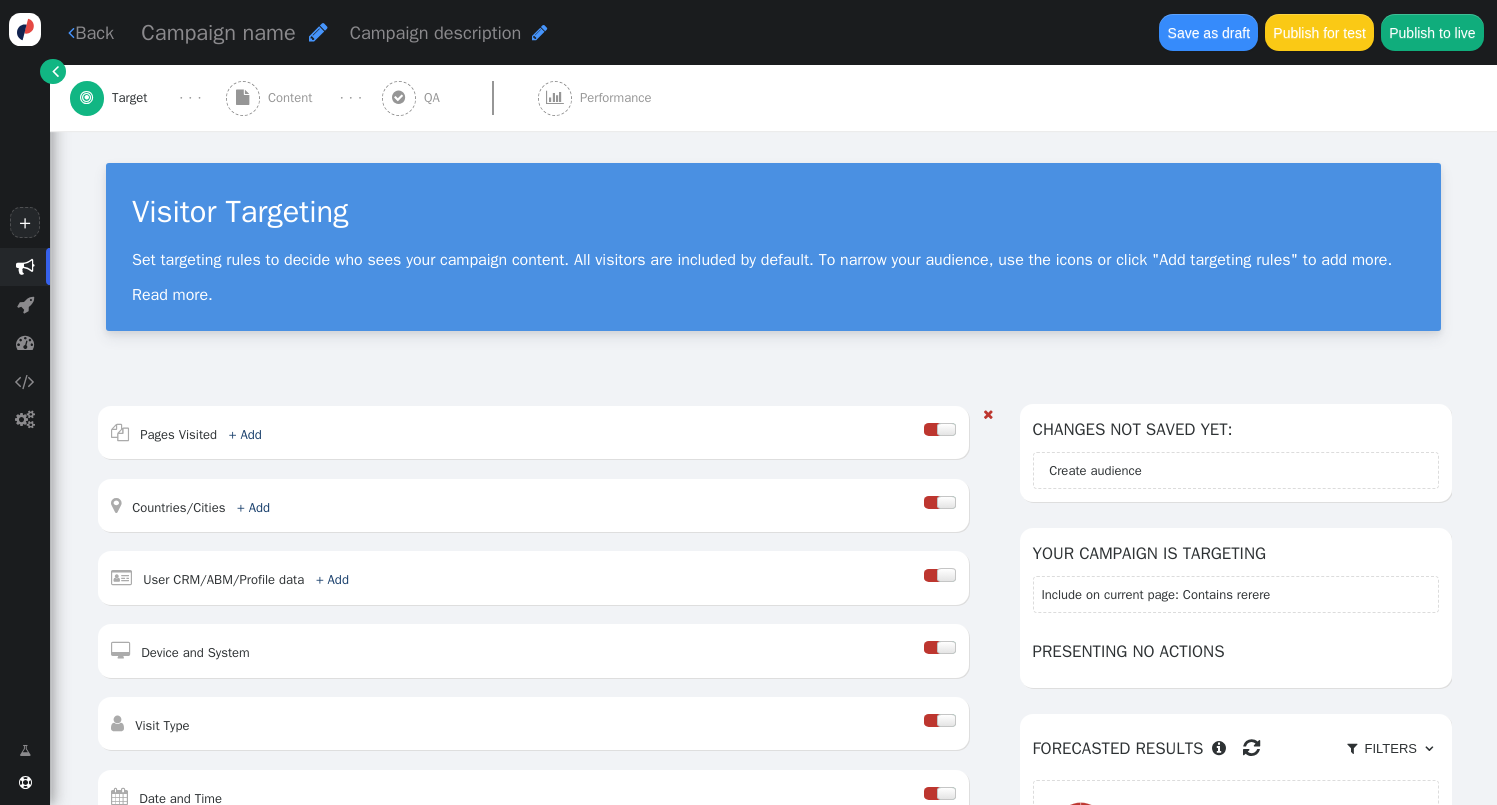 scroll, scrollTop: 506, scrollLeft: 0, axis: vertical 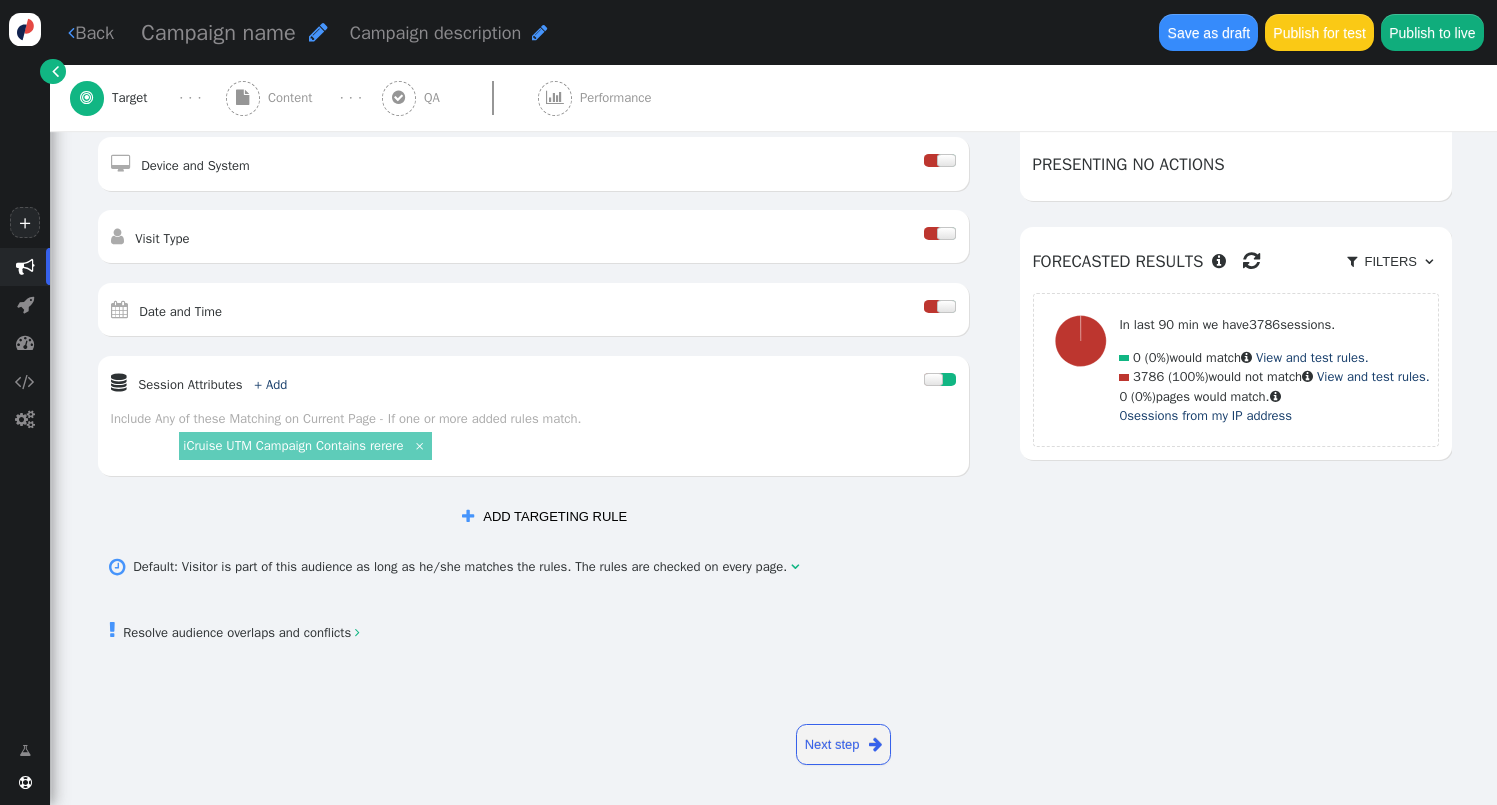click on "Content" at bounding box center [294, 98] 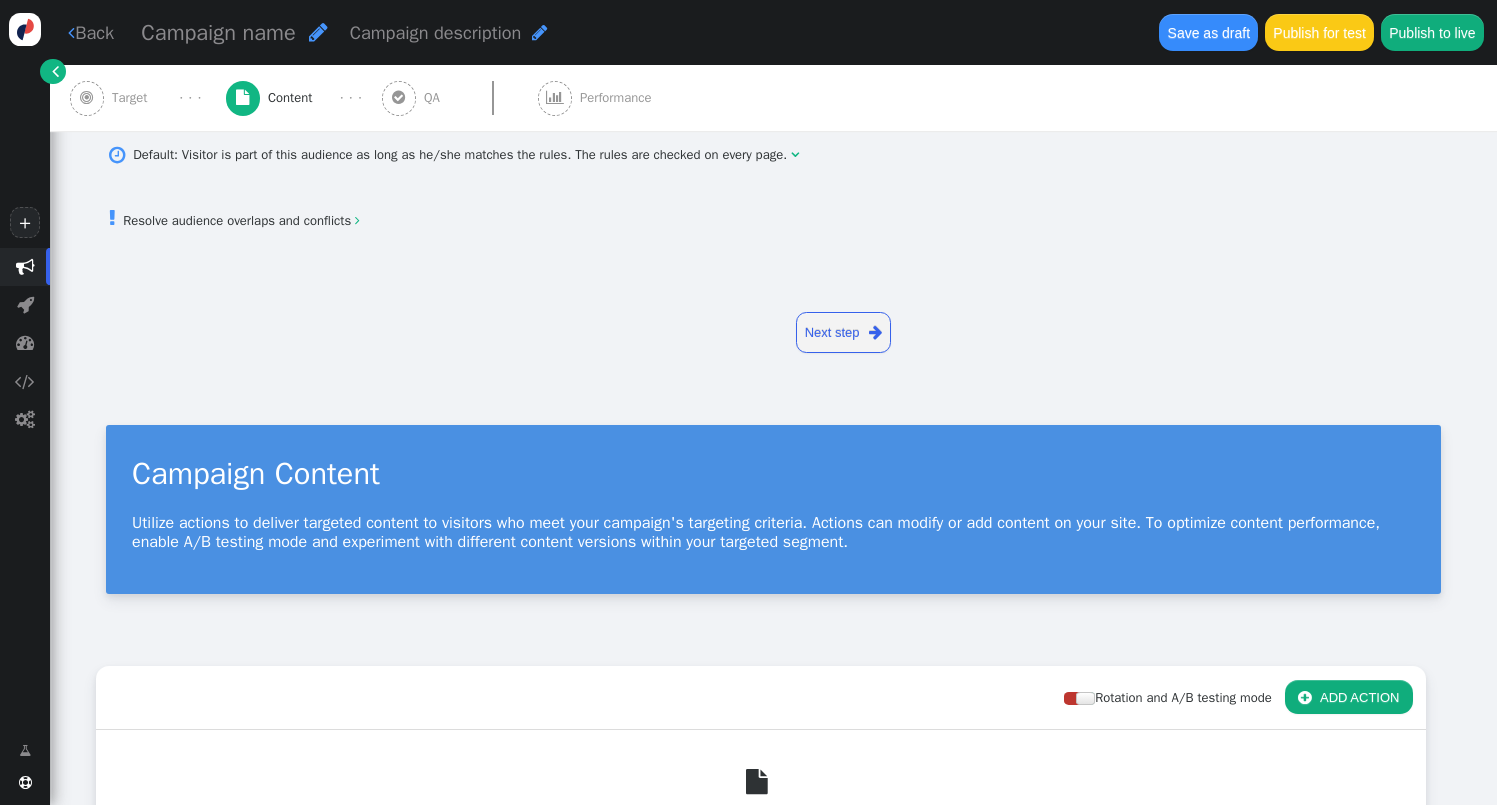 scroll, scrollTop: 0, scrollLeft: 0, axis: both 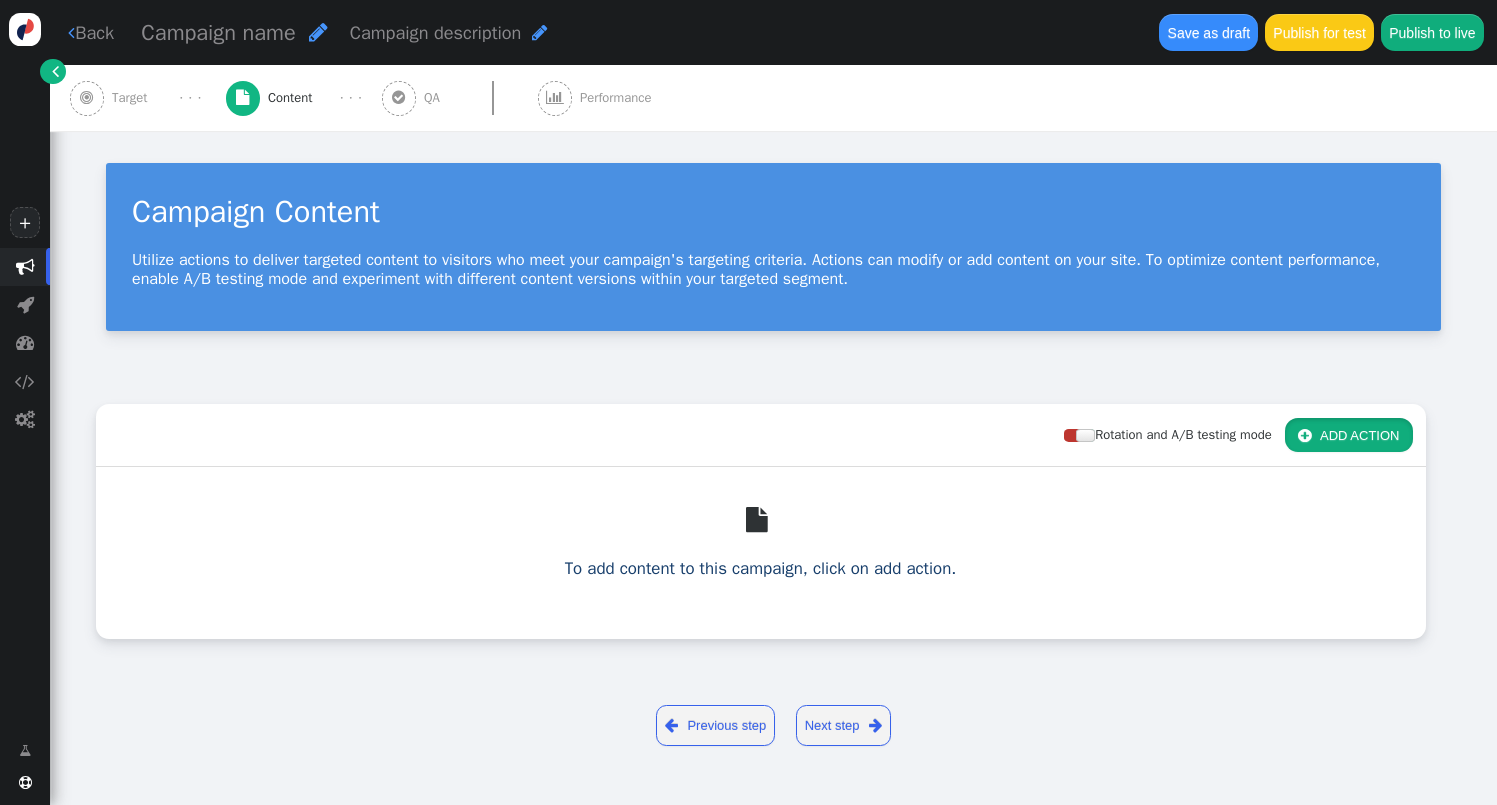 click on " ADD ACTION" at bounding box center [1349, 435] 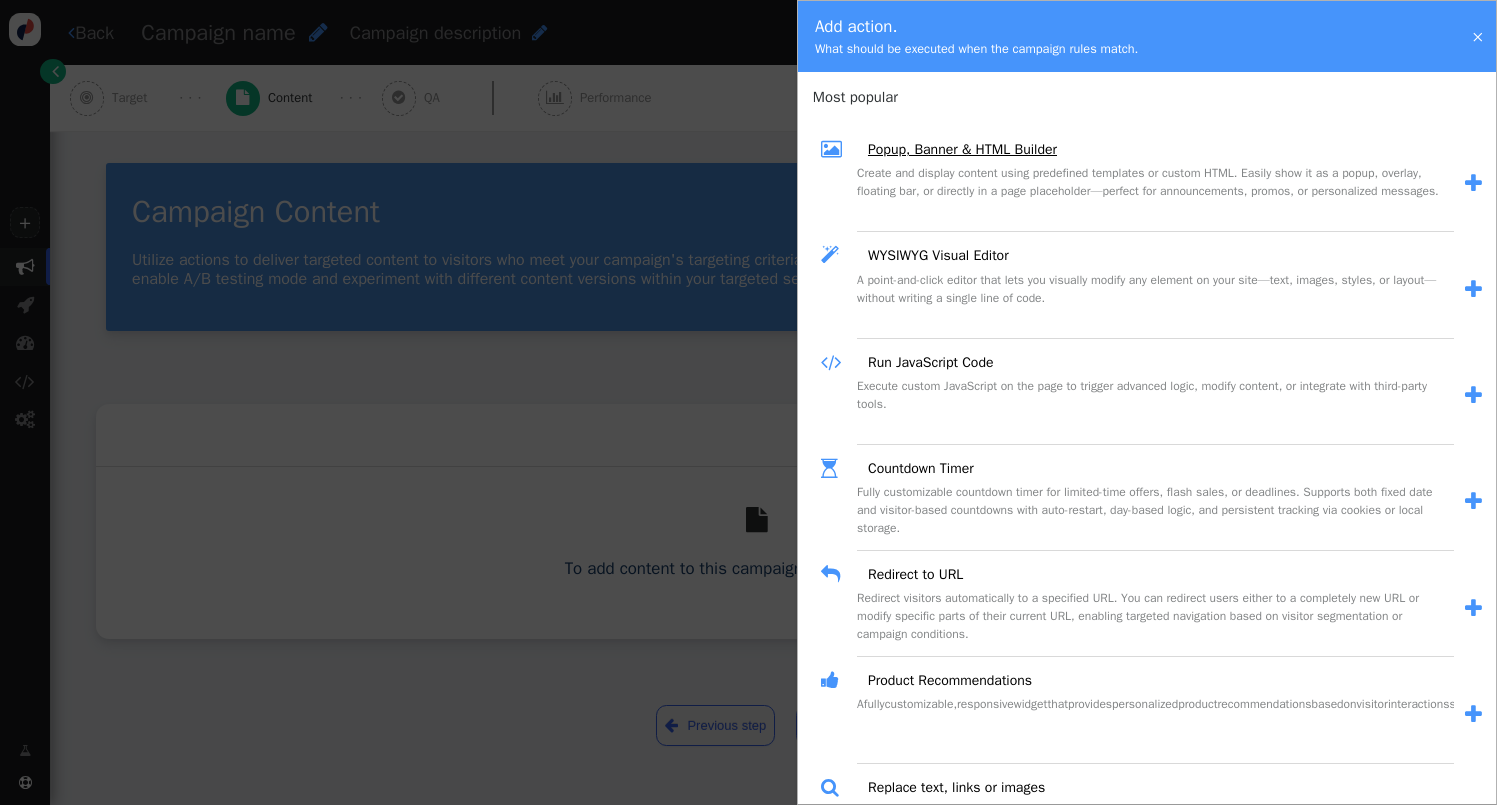 click on "Popup, Banner & HTML Builder" at bounding box center [955, 149] 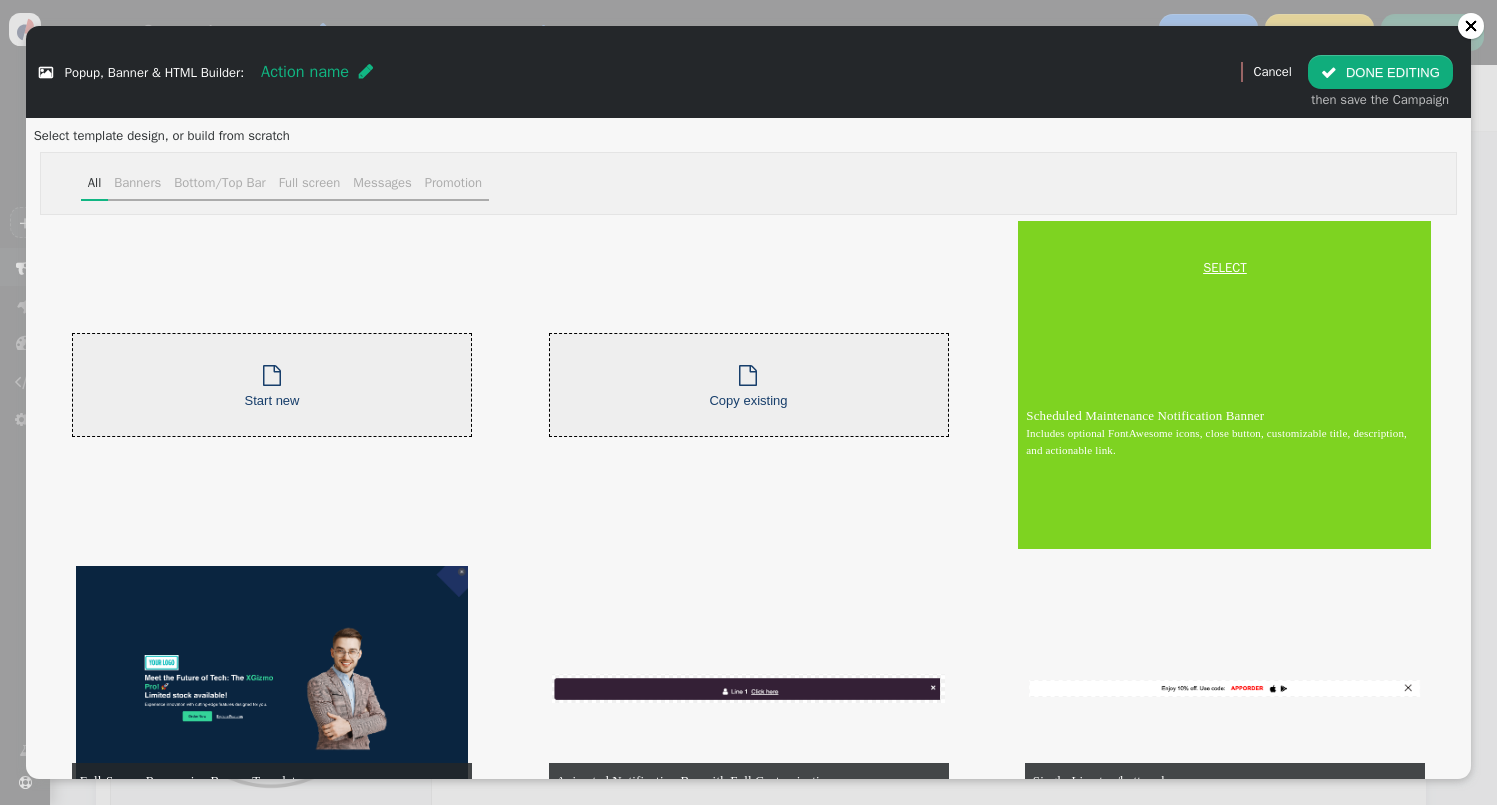 click on "SELECT" at bounding box center [1224, 268] 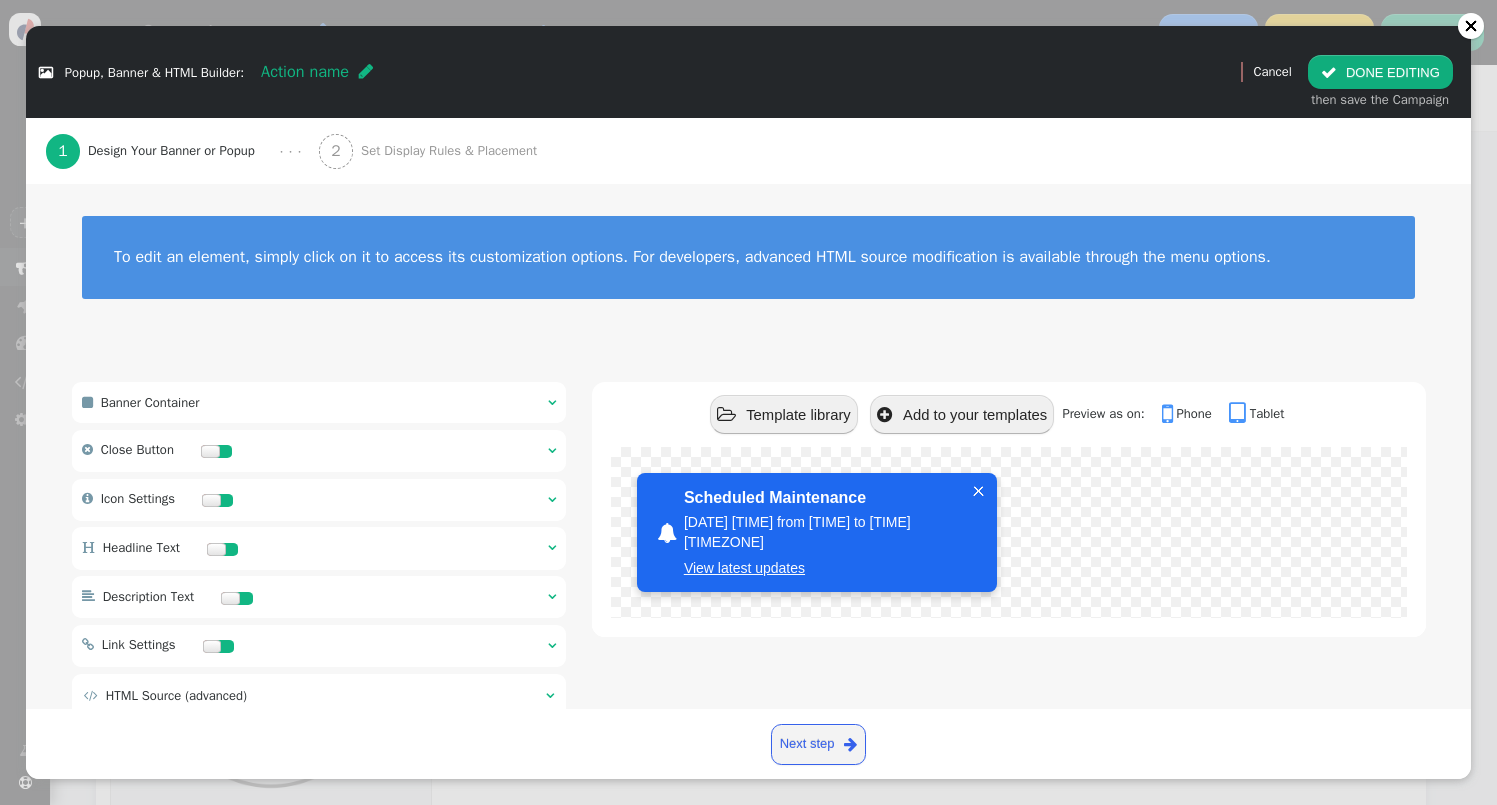 click on "2     Set Display Rules & Placement" at bounding box center (432, 151) 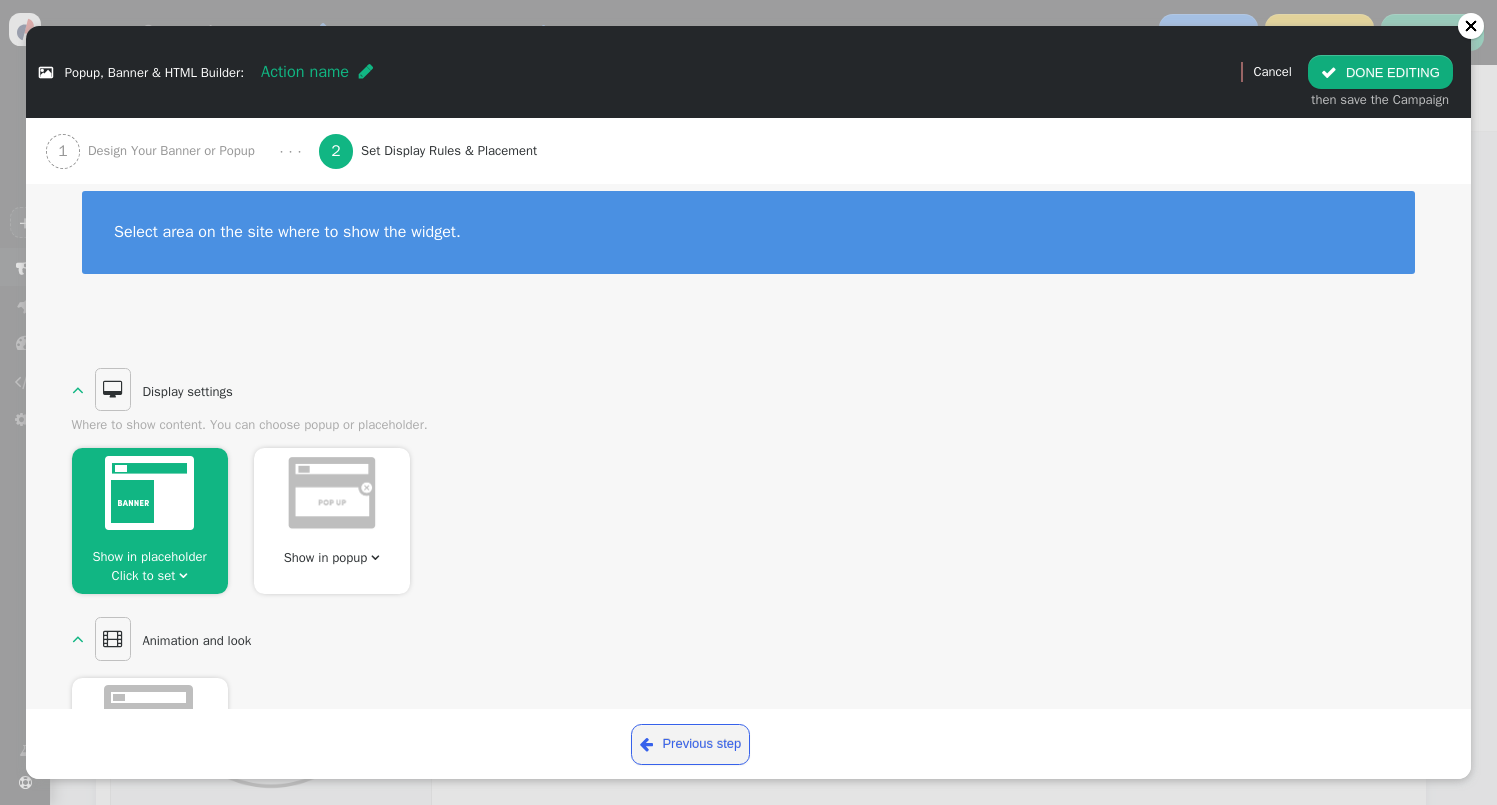 scroll, scrollTop: 0, scrollLeft: 0, axis: both 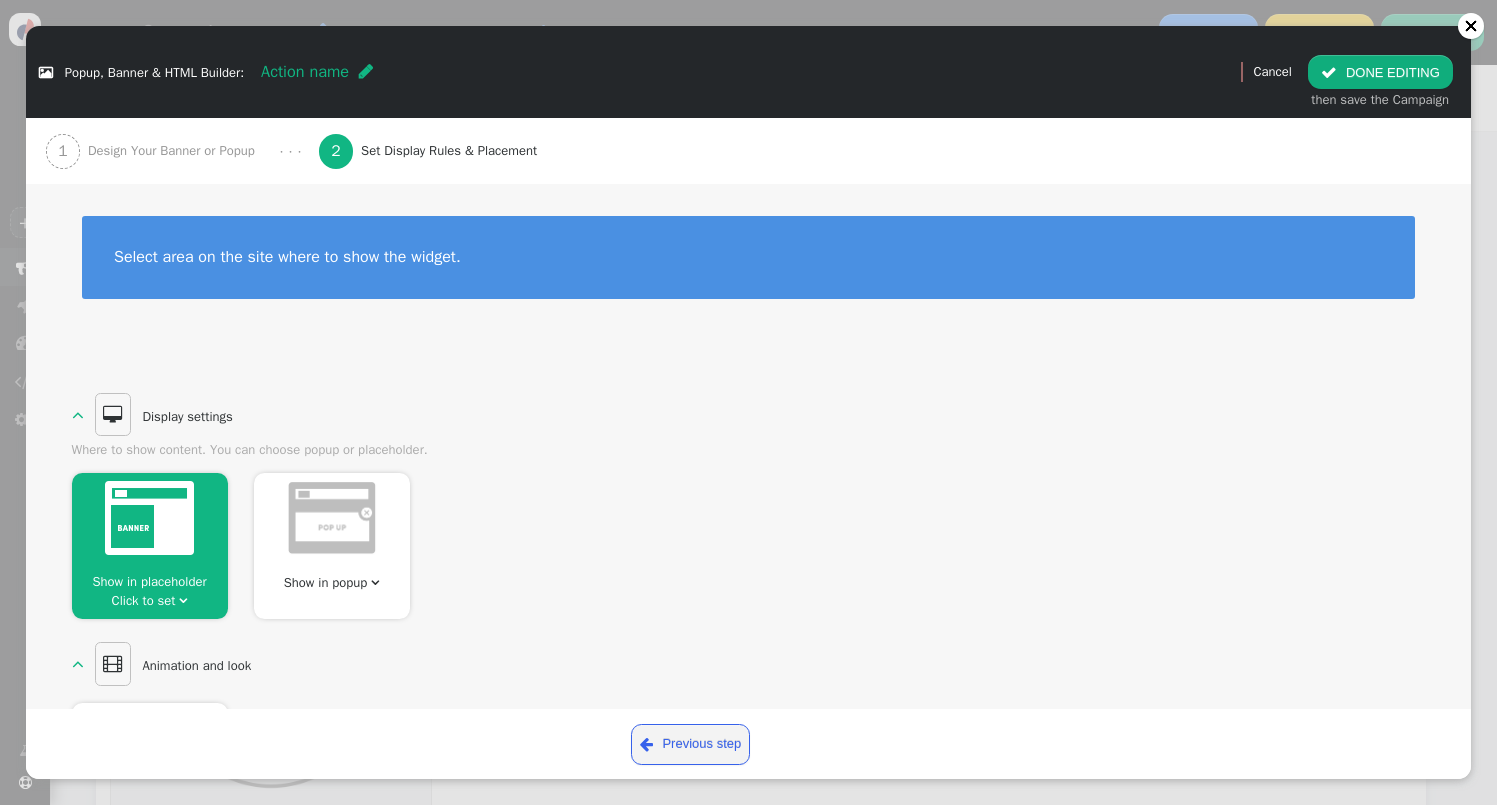 click at bounding box center (332, 518) 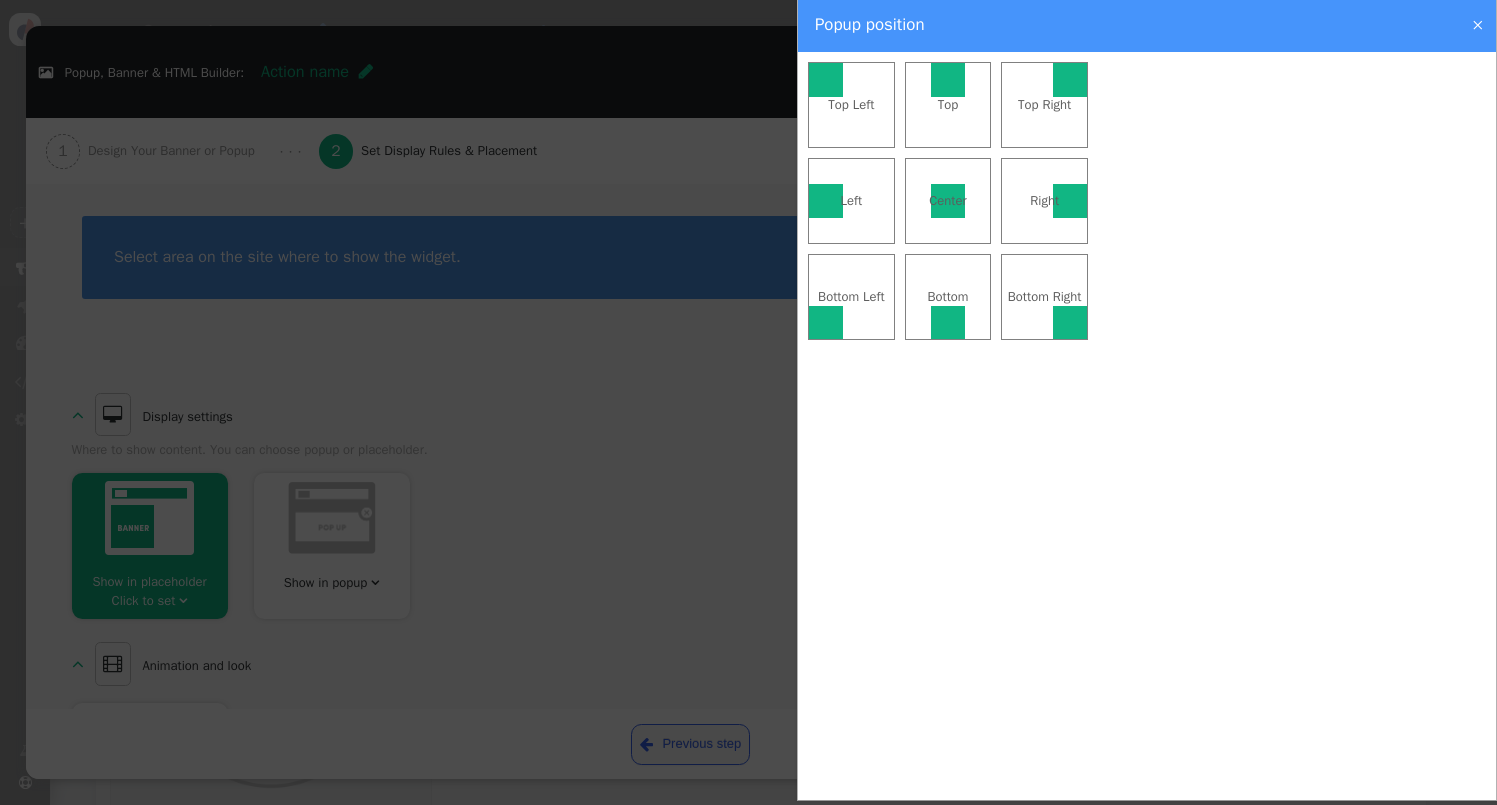 click at bounding box center [748, 402] 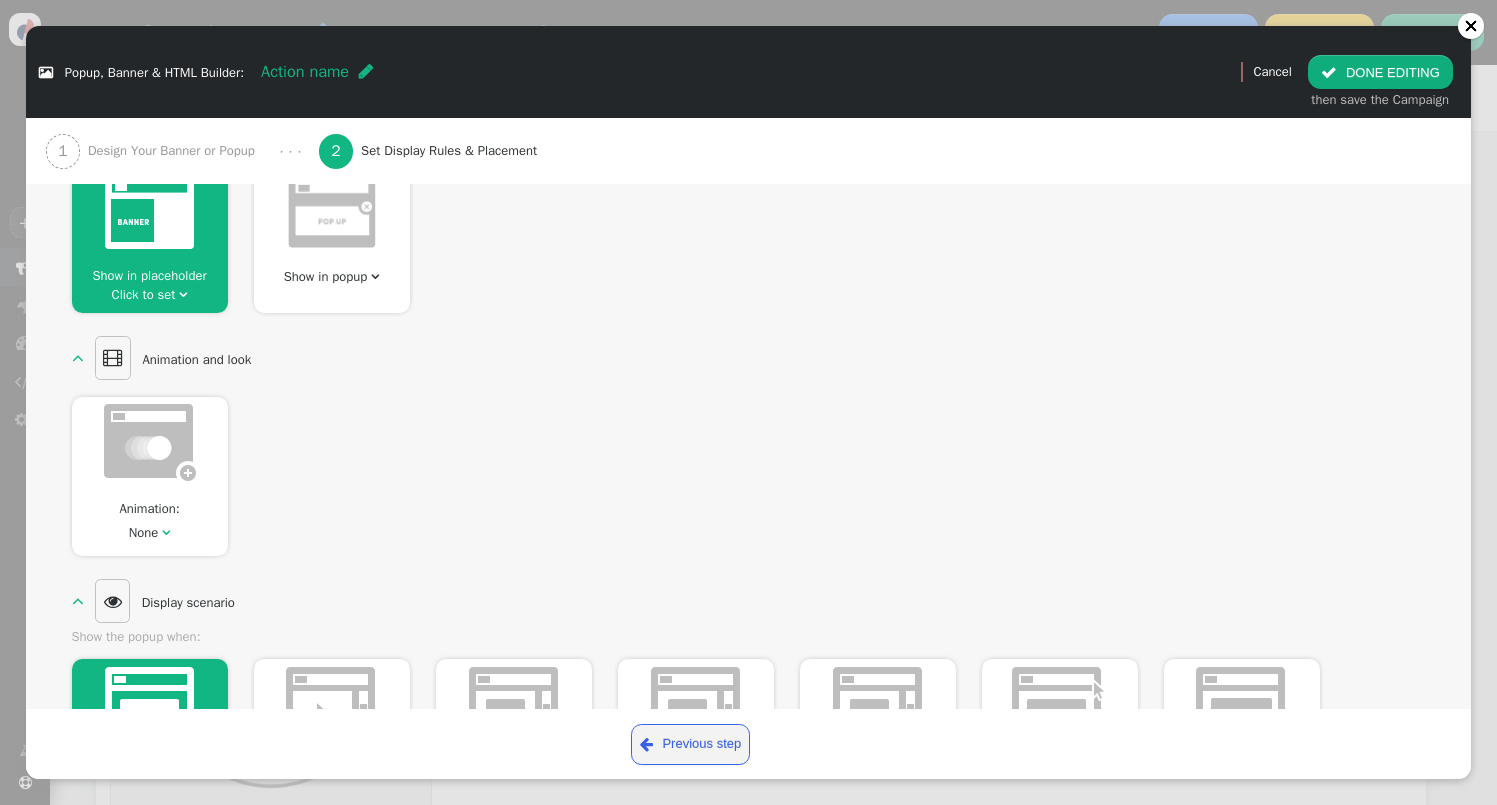 scroll, scrollTop: 425, scrollLeft: 0, axis: vertical 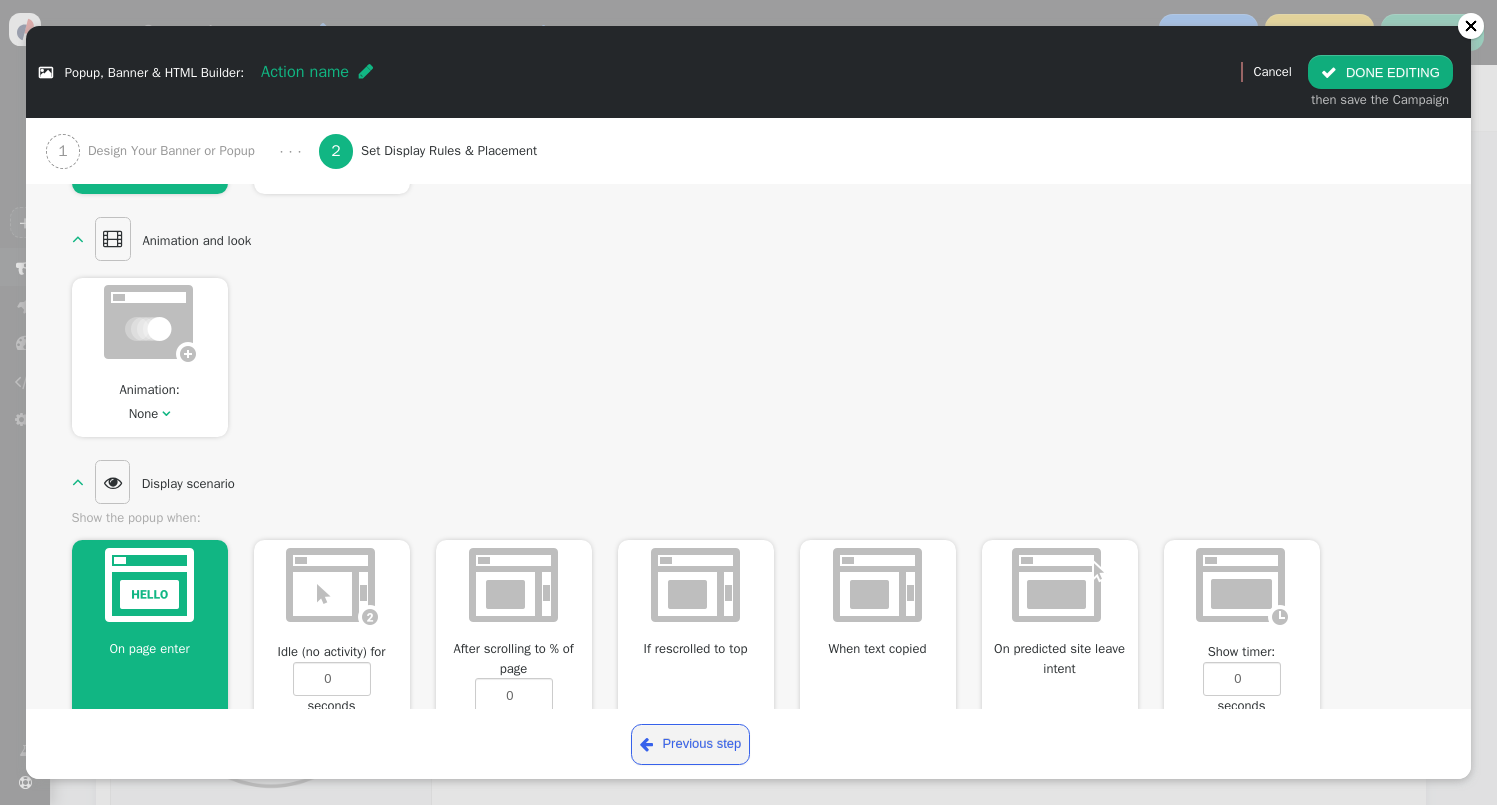 click at bounding box center [150, 327] 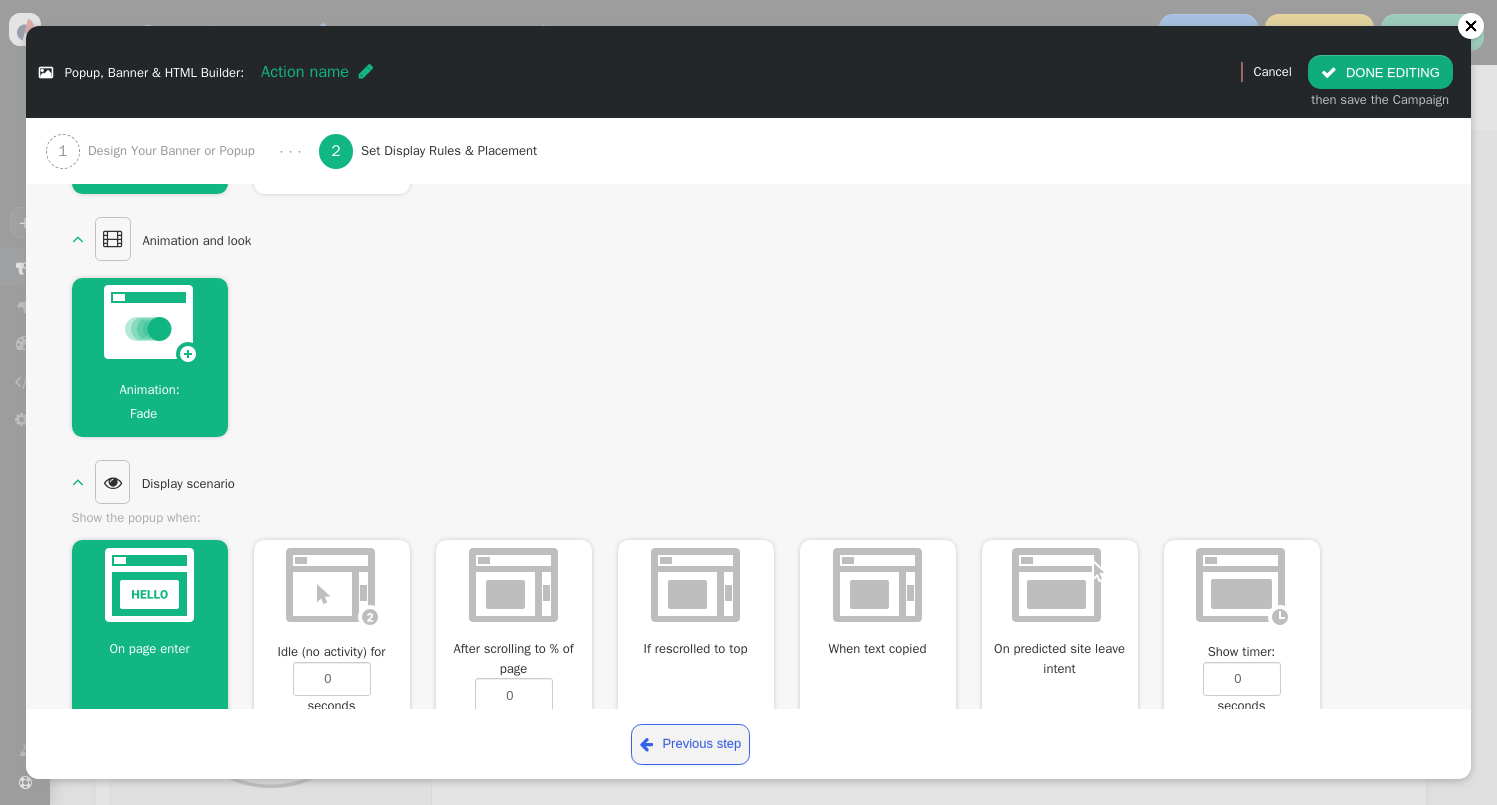 click on "Animation:" at bounding box center (150, 390) 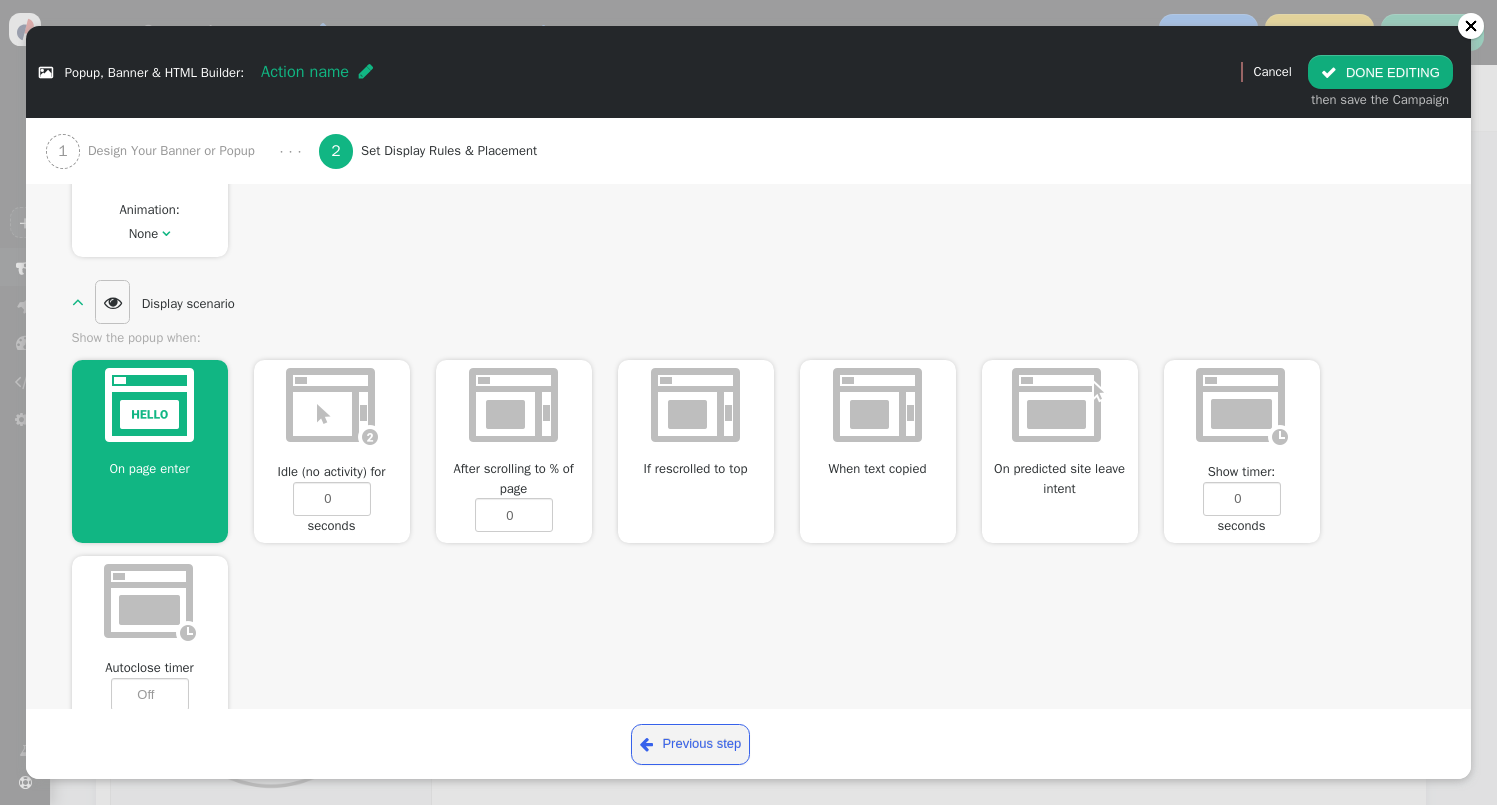 scroll, scrollTop: 517, scrollLeft: 0, axis: vertical 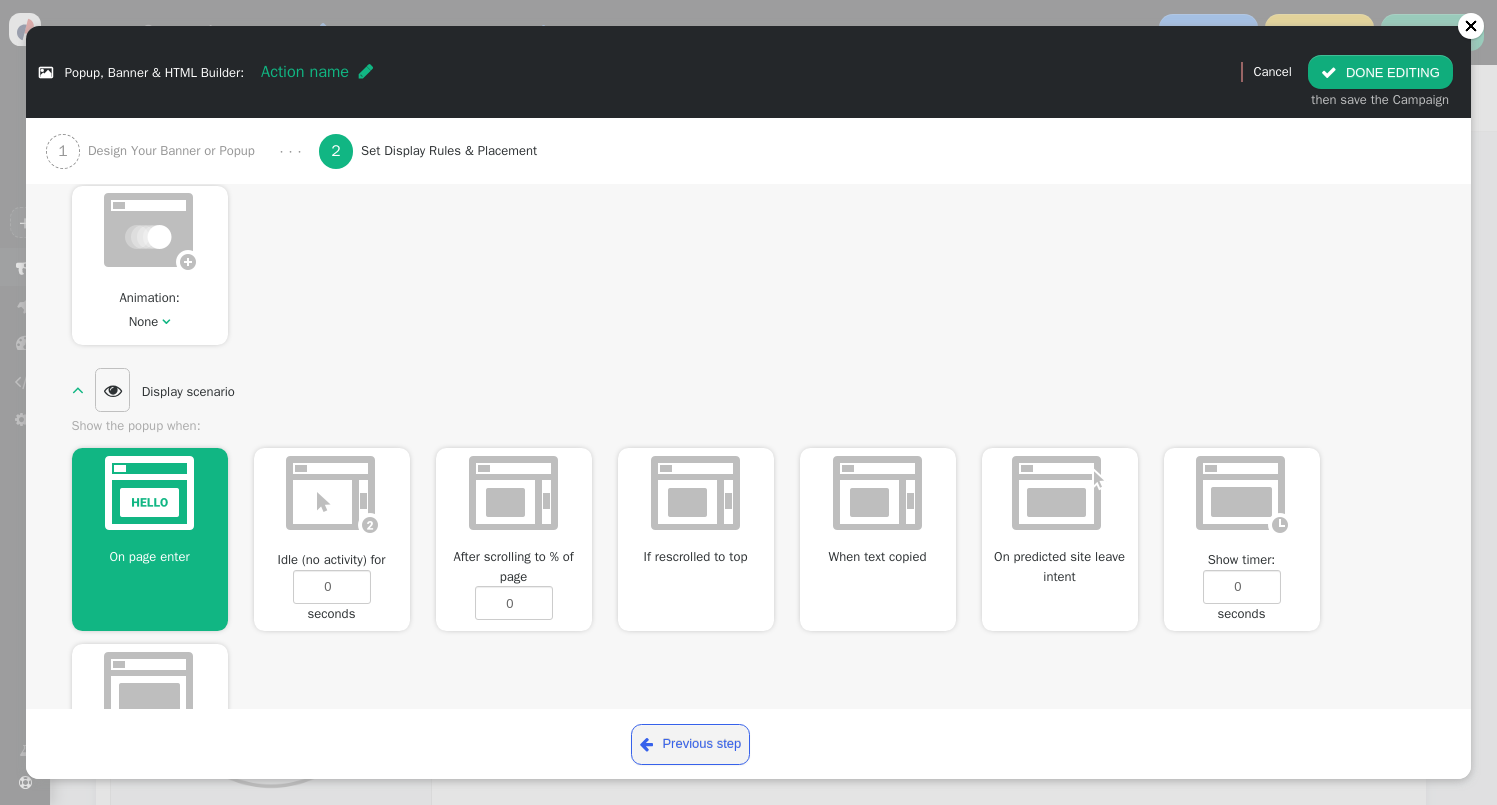 click at bounding box center [332, 494] 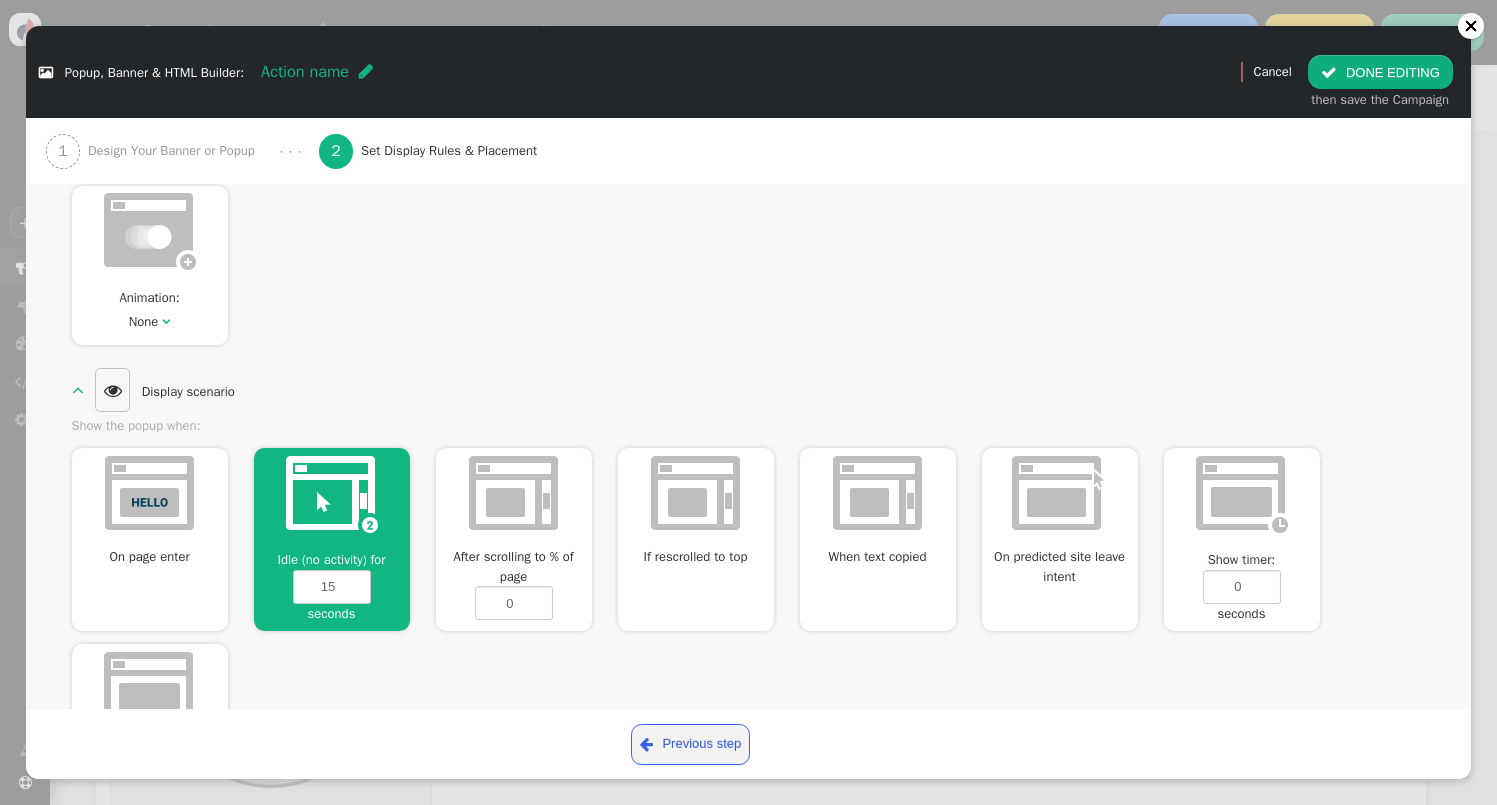click at bounding box center (514, 495) 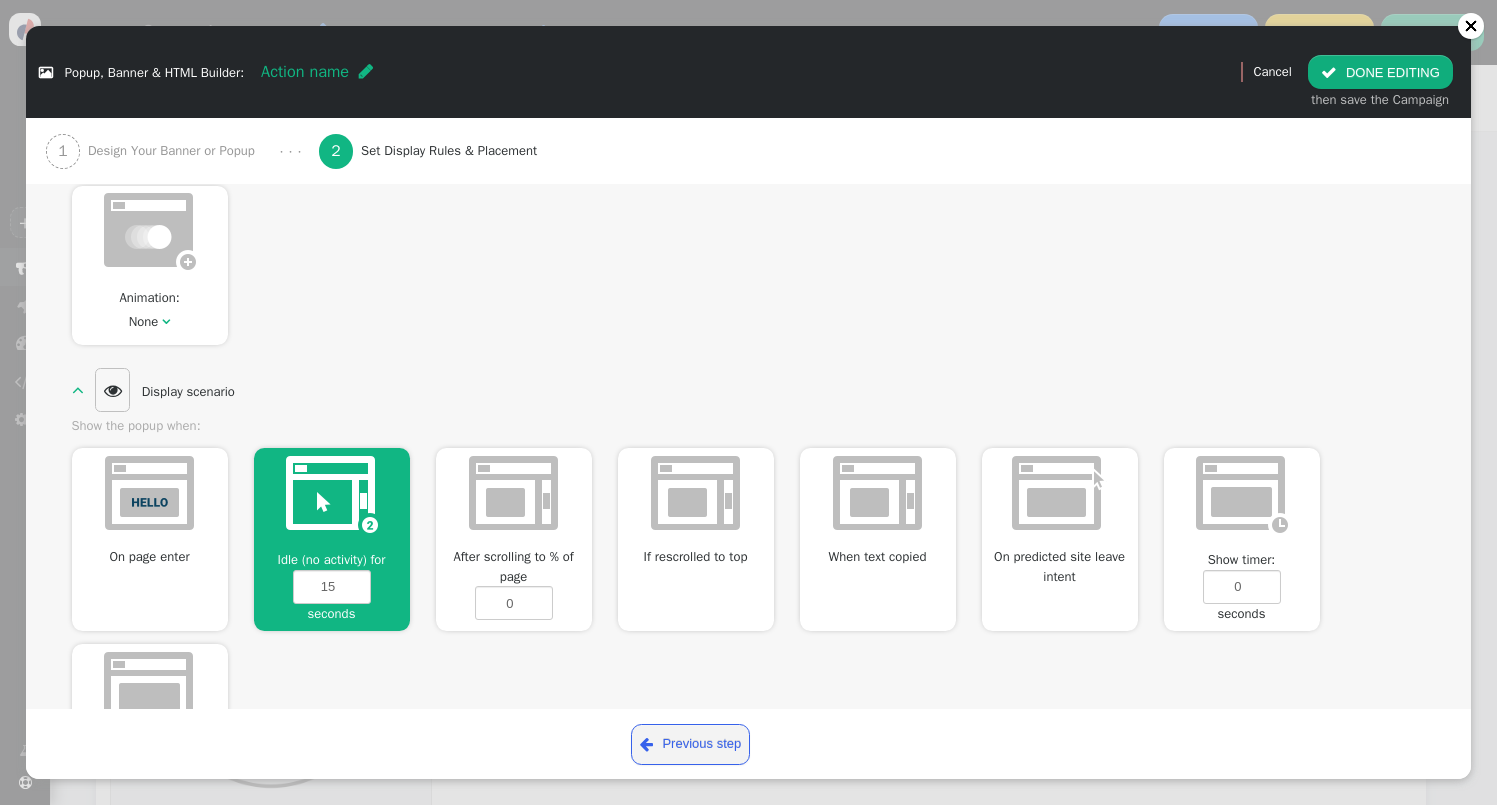 type on "100" 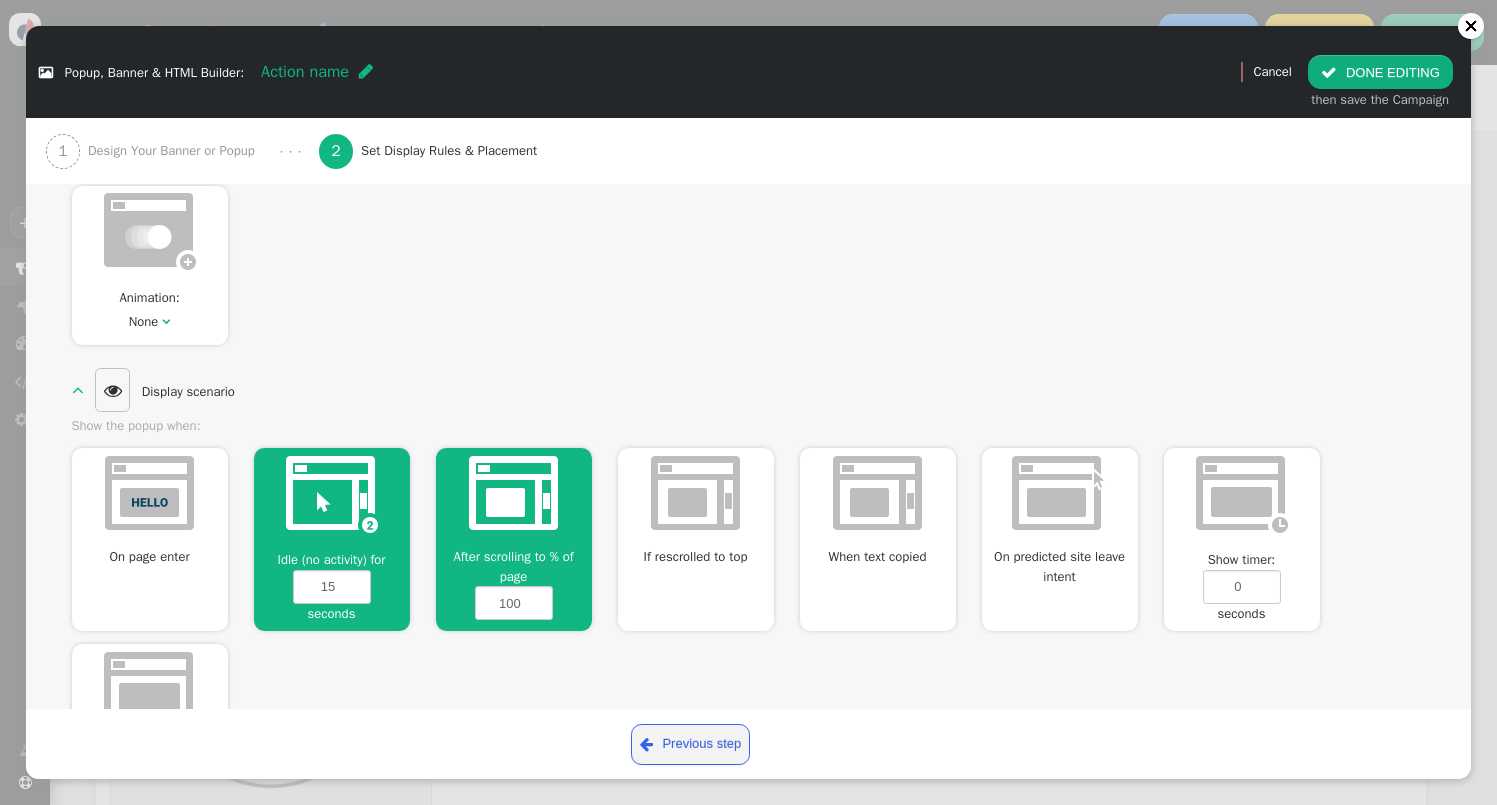 click at bounding box center [332, 494] 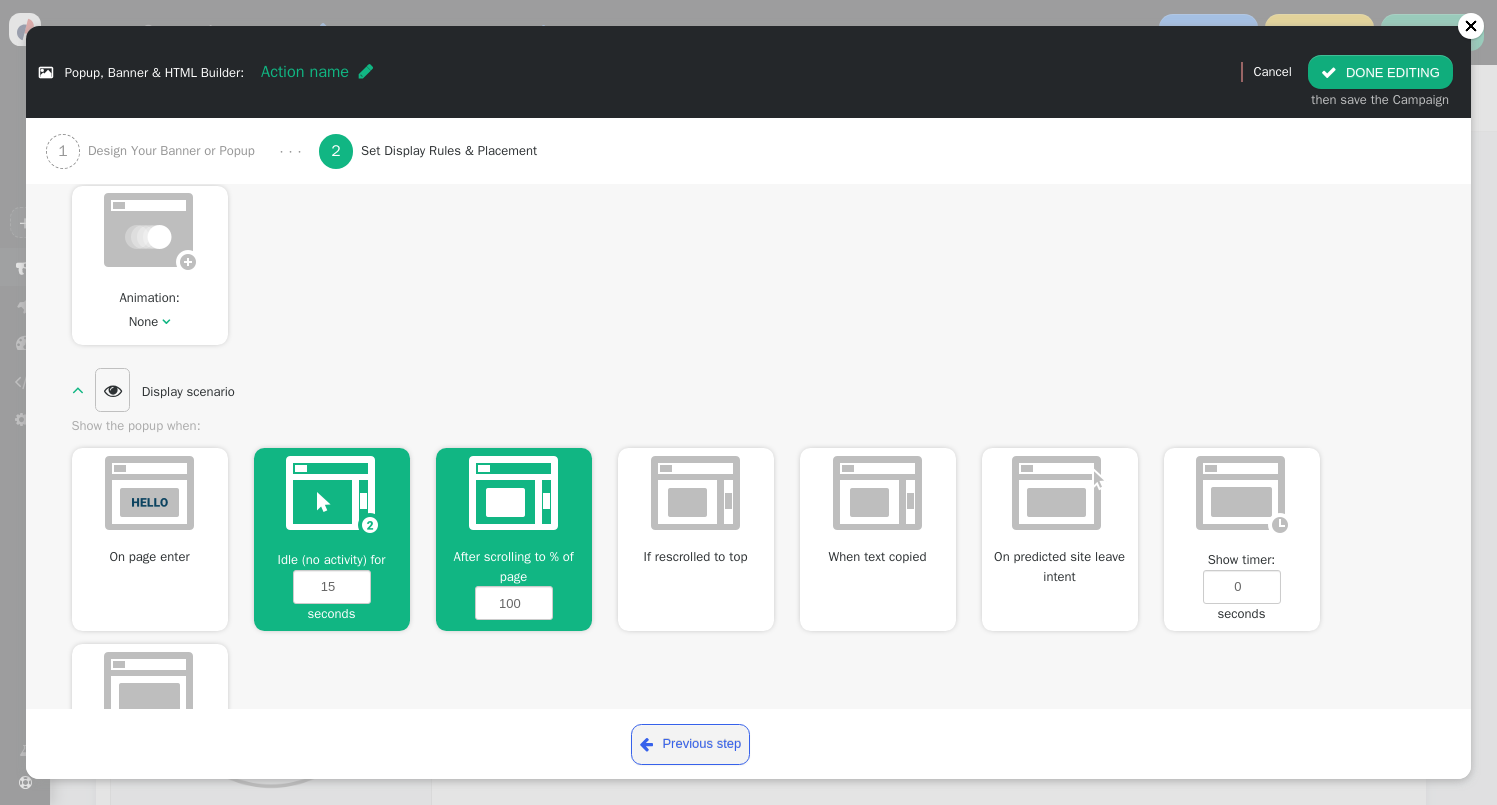 type on "0" 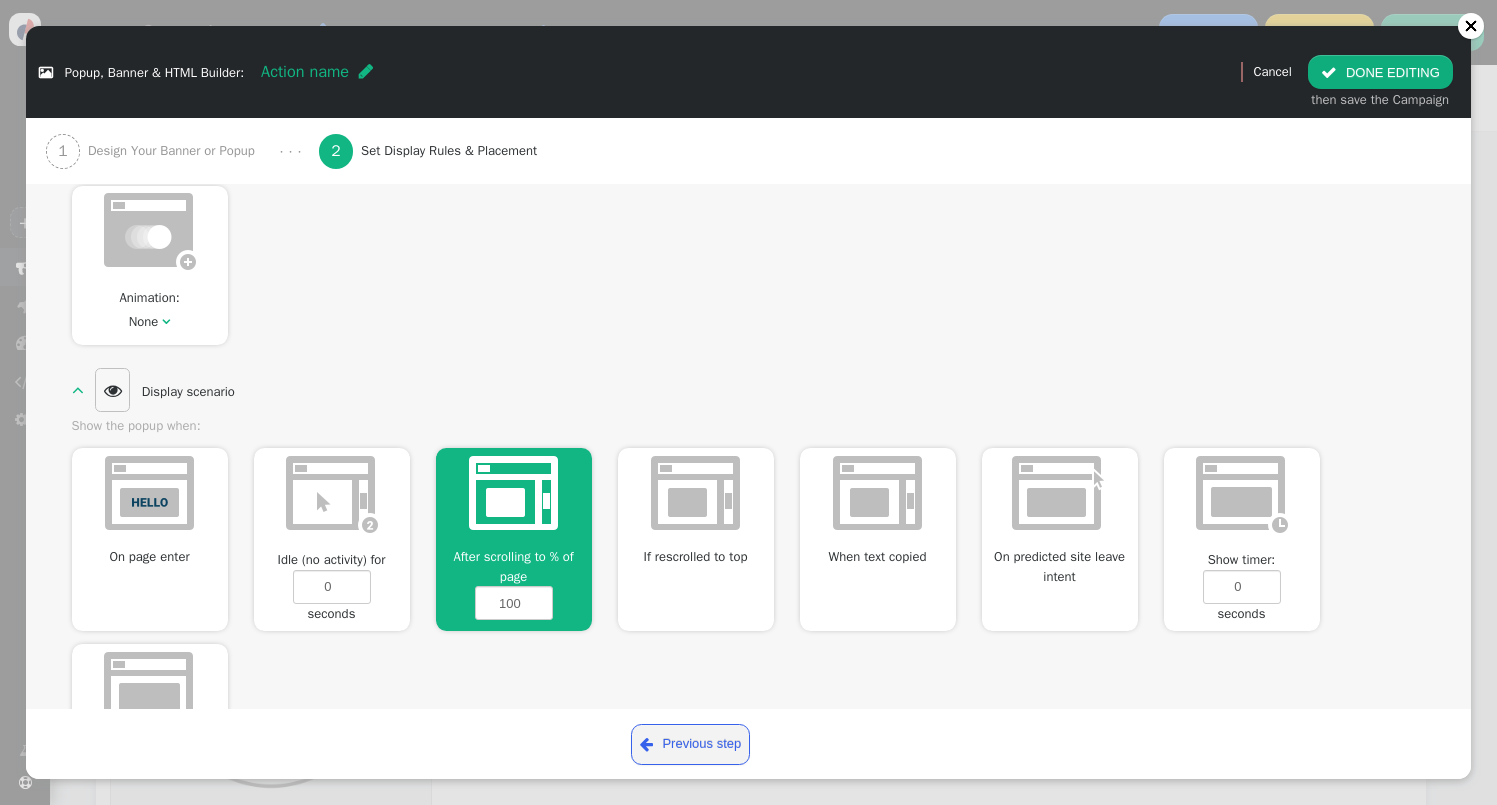 click at bounding box center (149, 493) 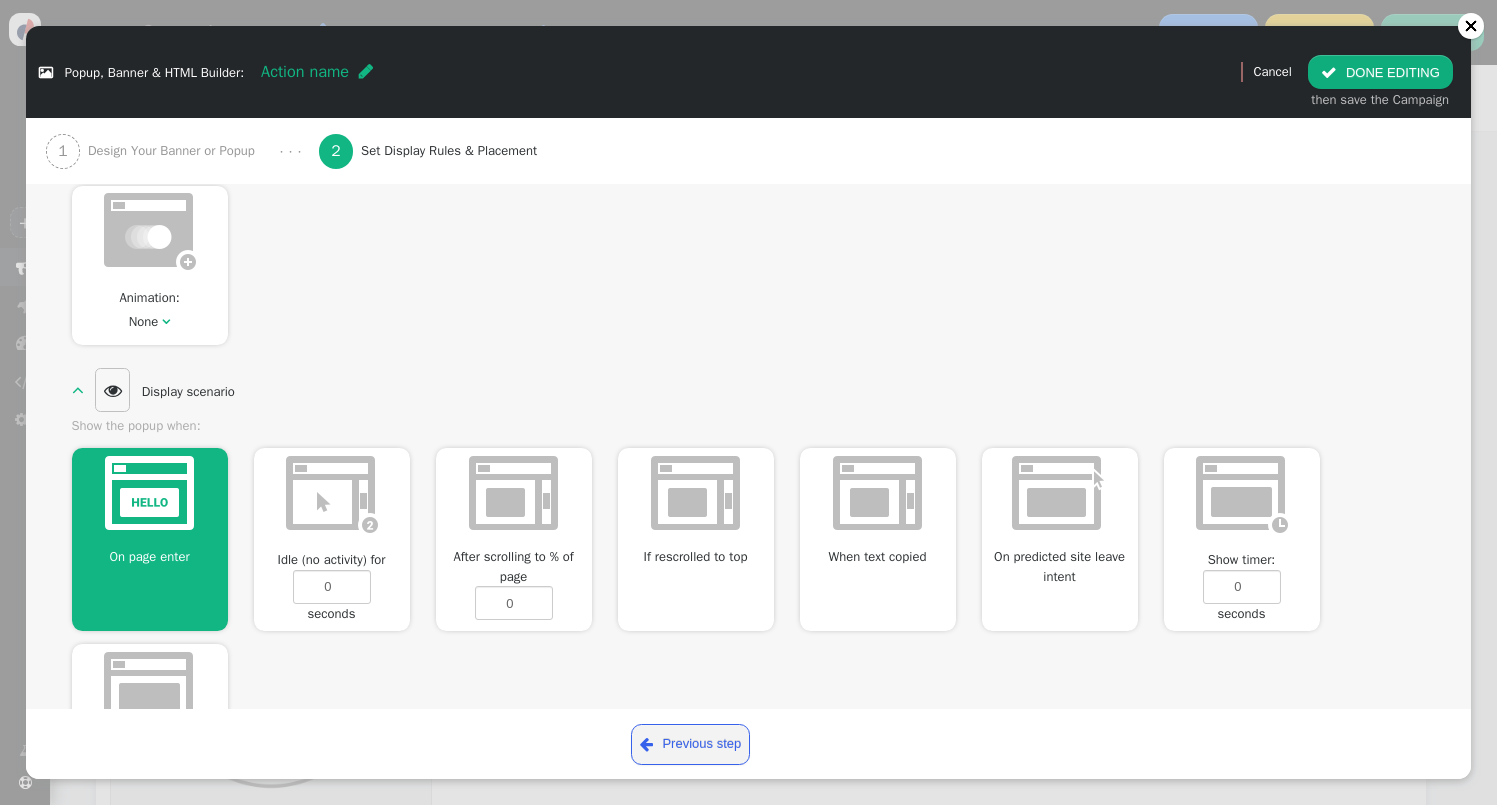 click at bounding box center (513, 493) 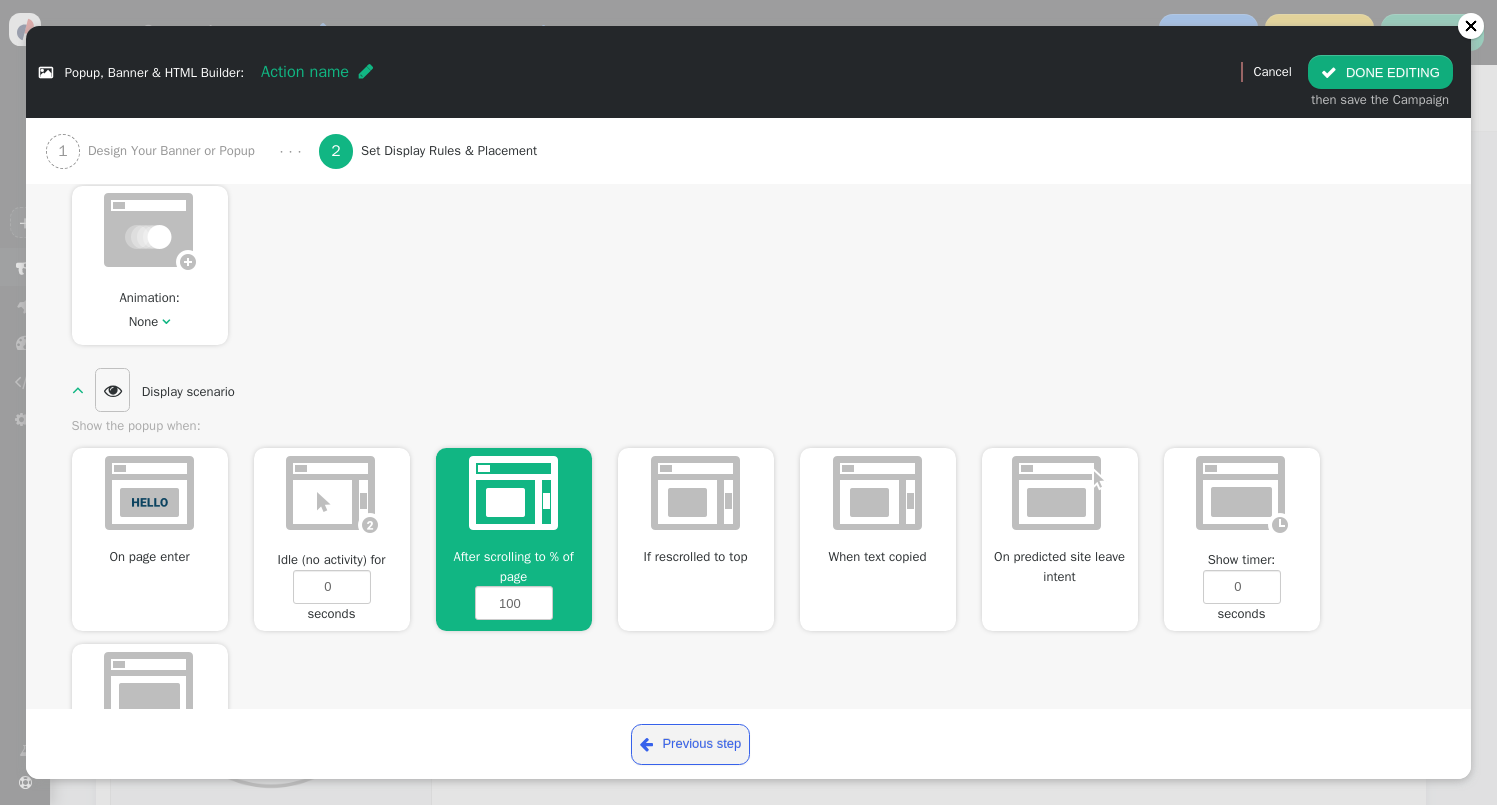 click at bounding box center [332, 497] 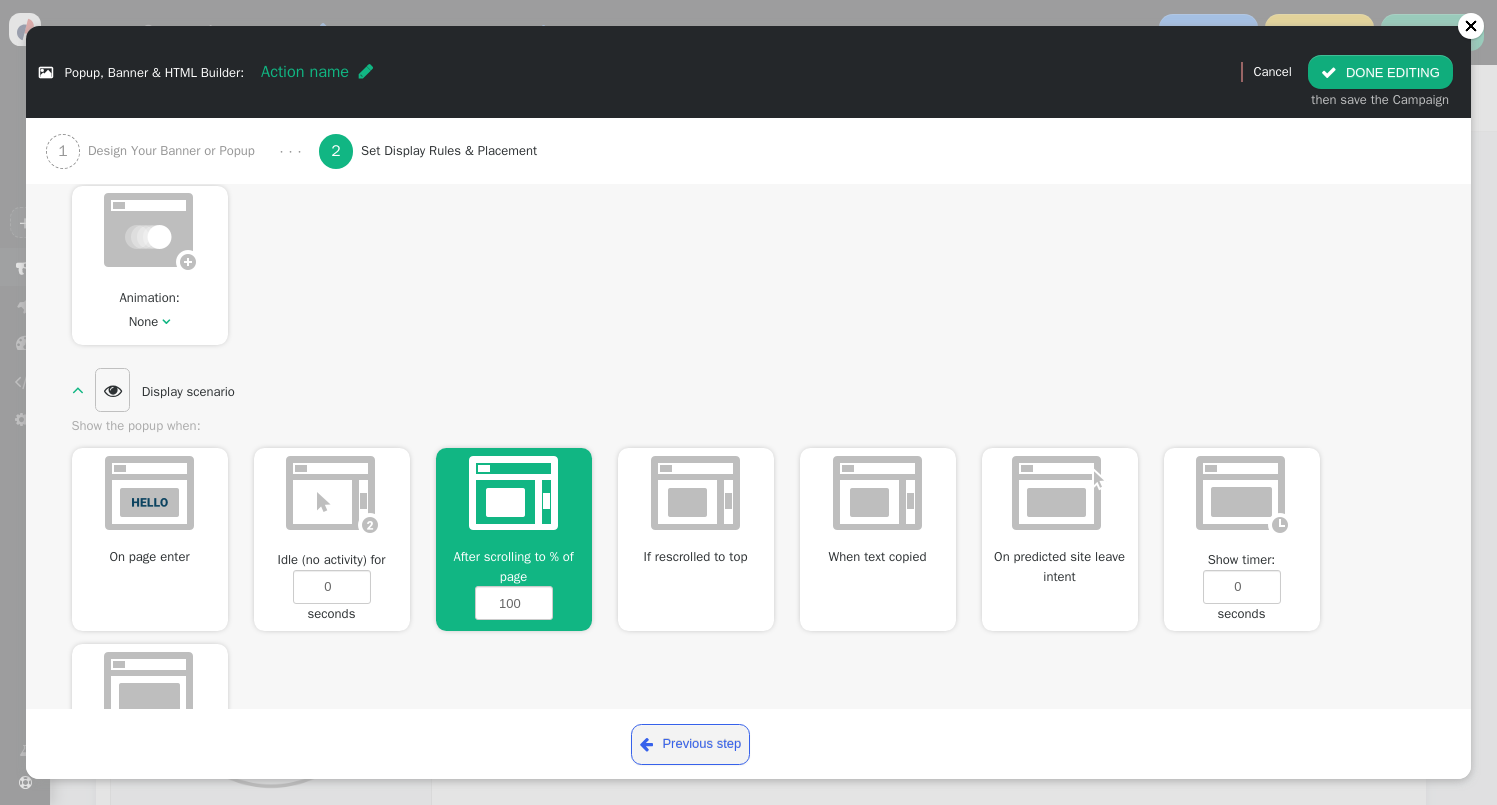 type on "15" 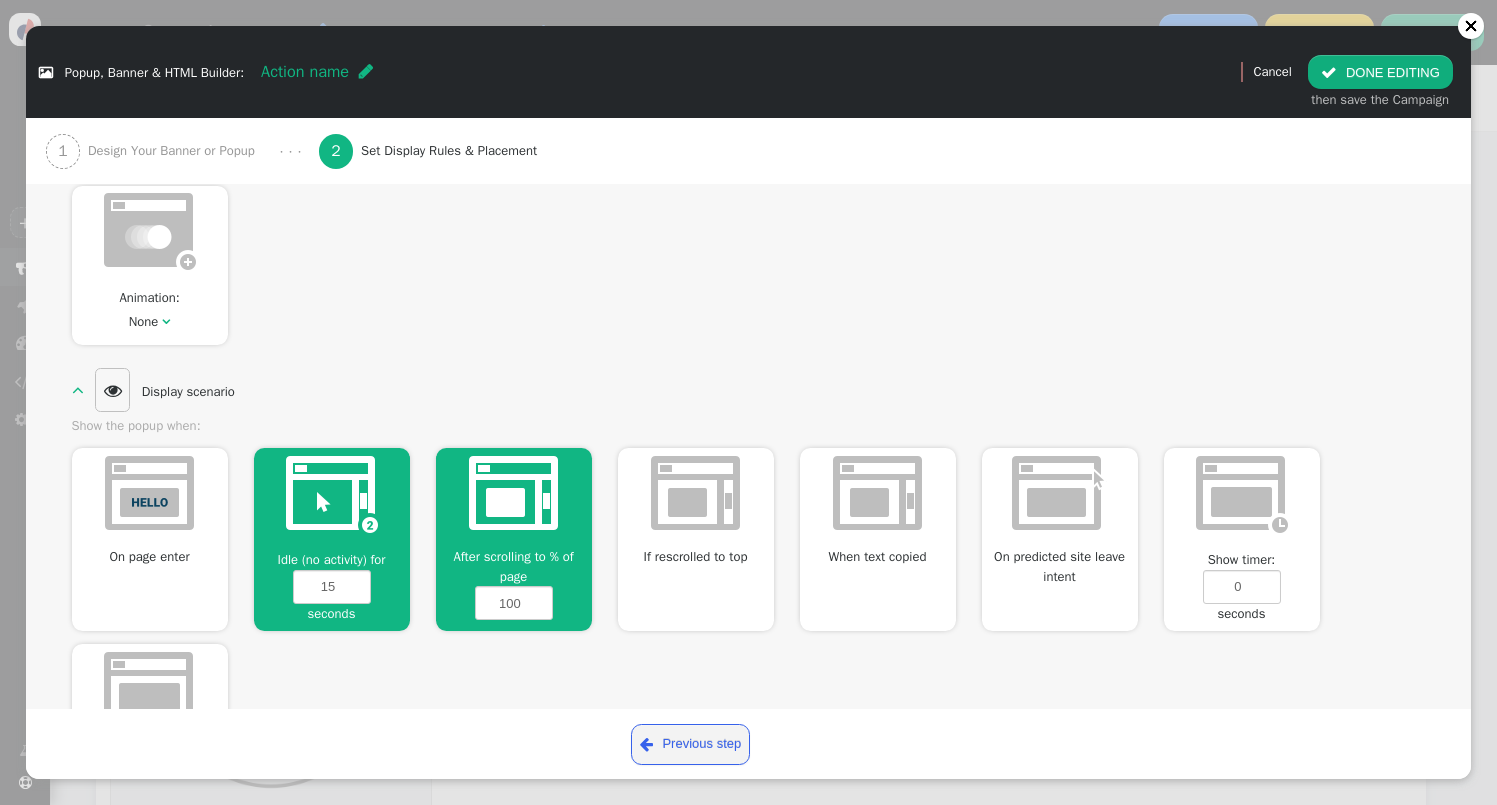 click at bounding box center [513, 493] 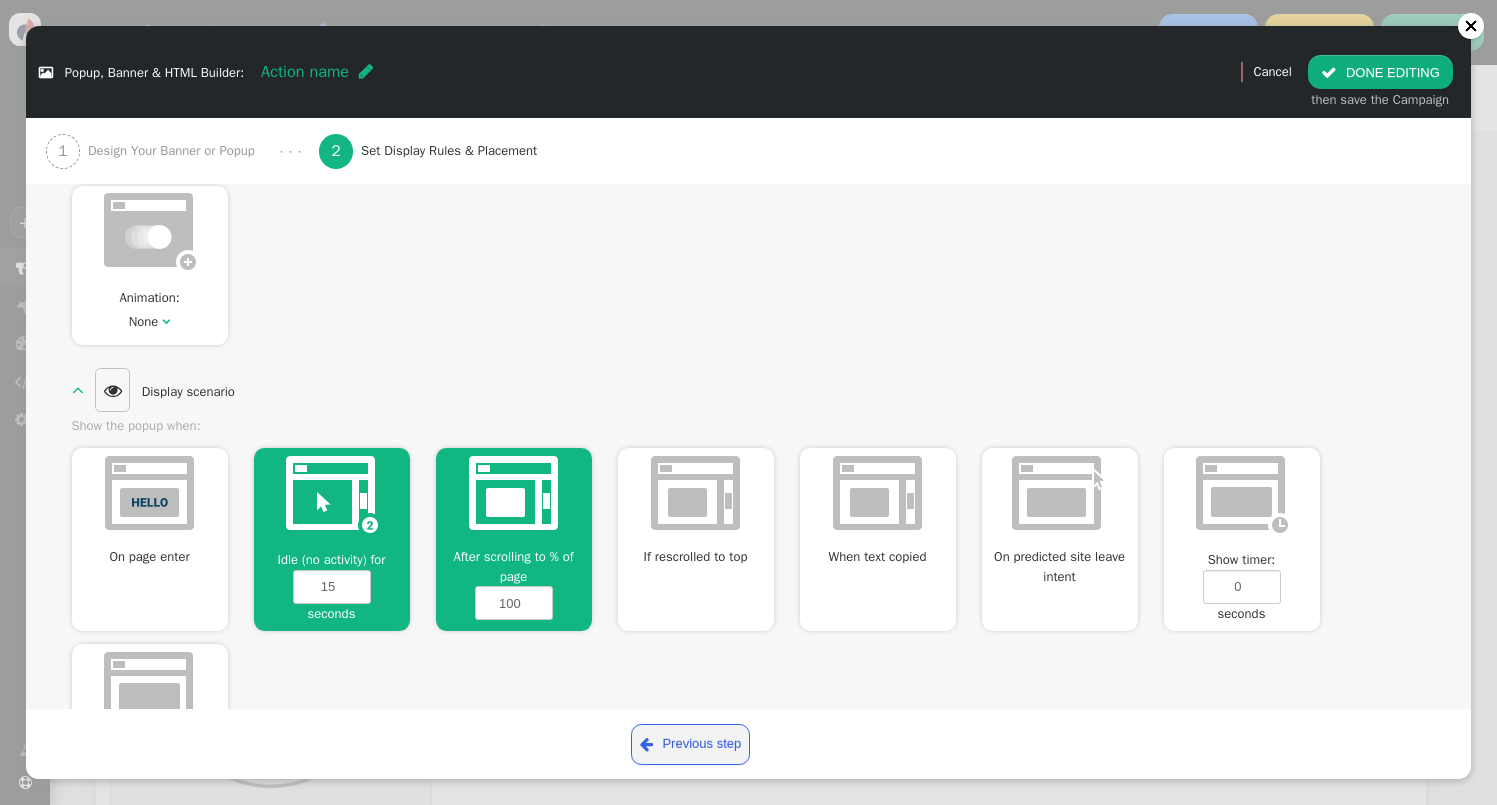 type on "0" 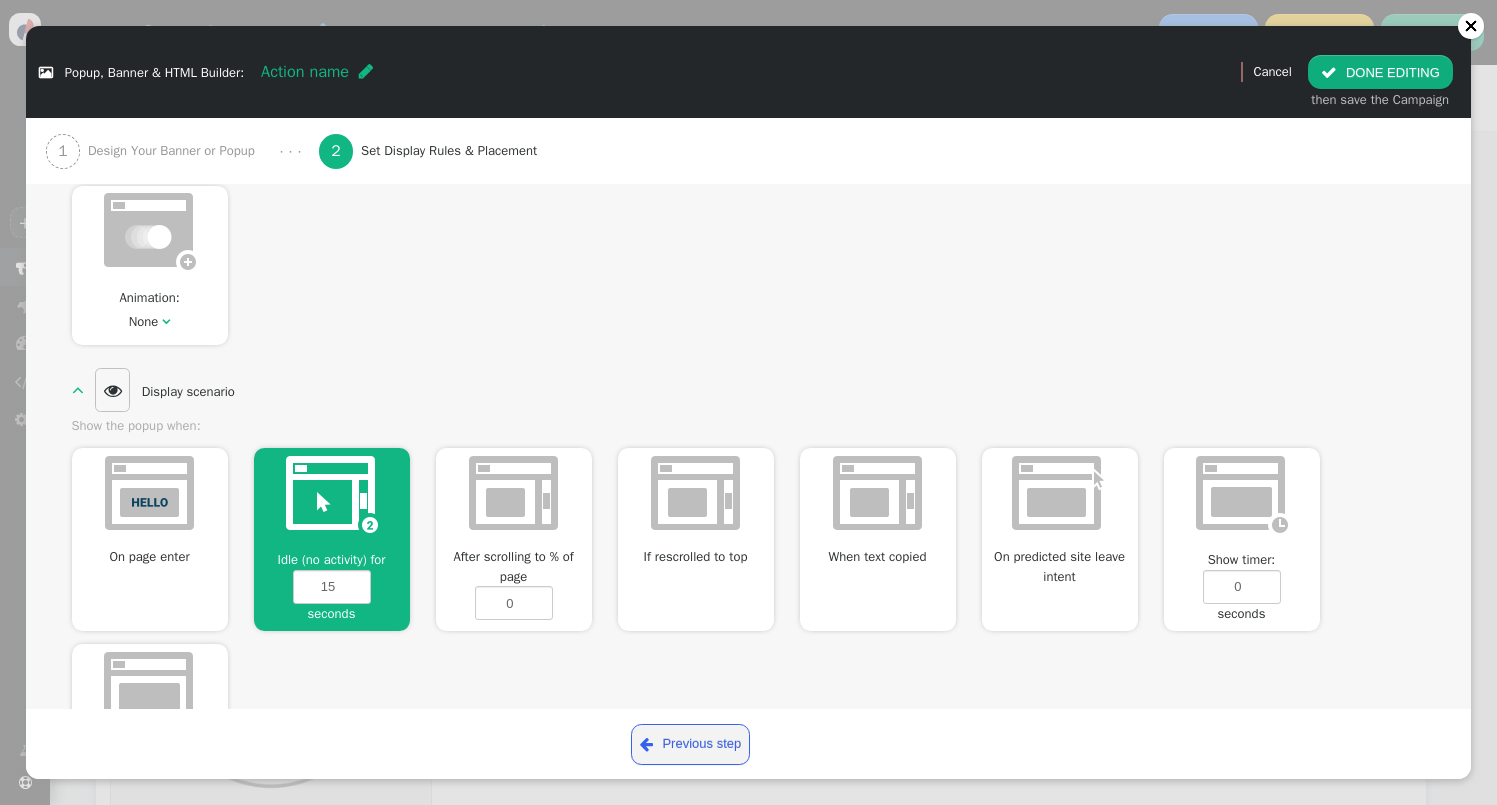 click at bounding box center [149, 493] 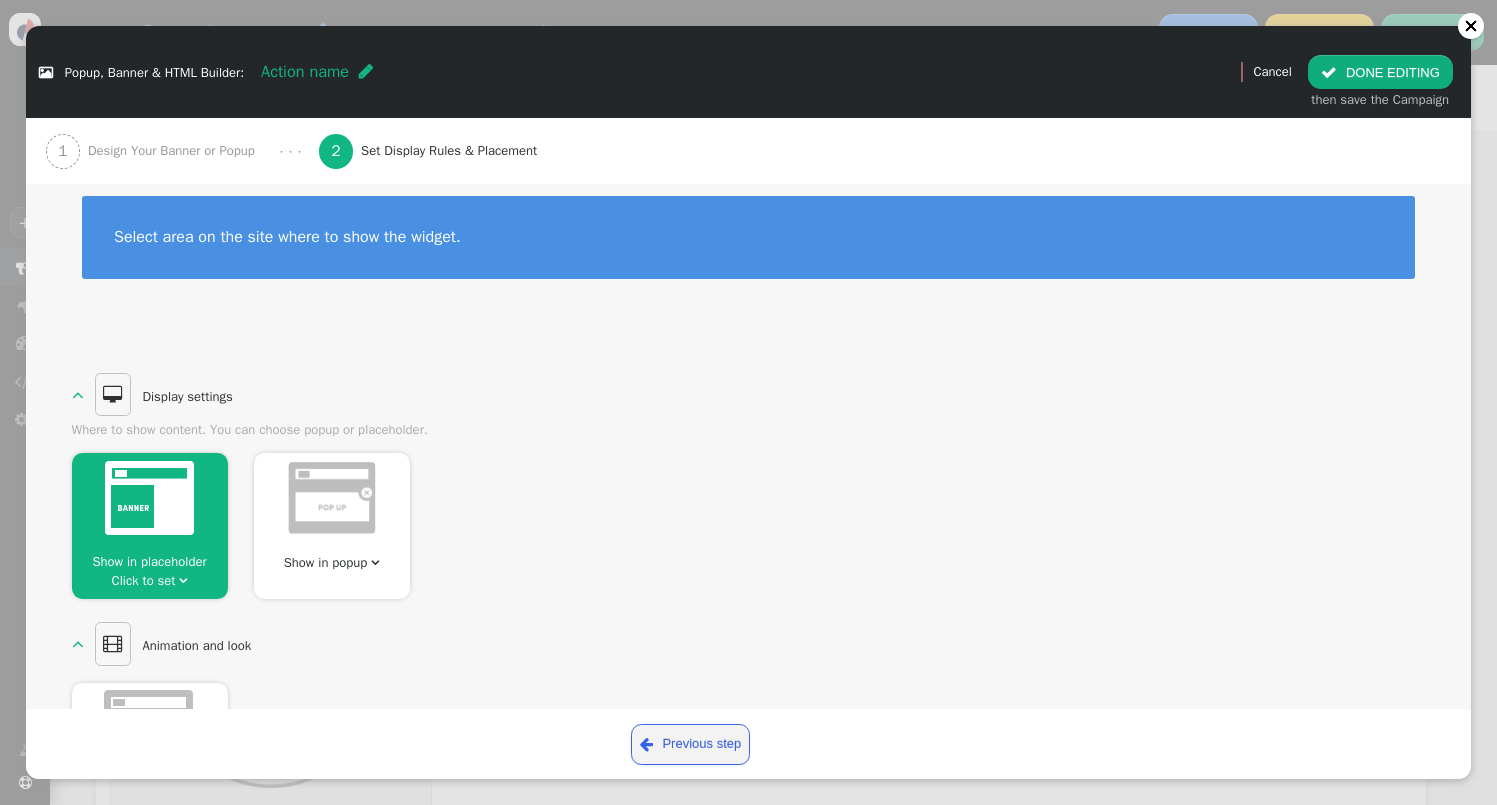 scroll, scrollTop: 0, scrollLeft: 0, axis: both 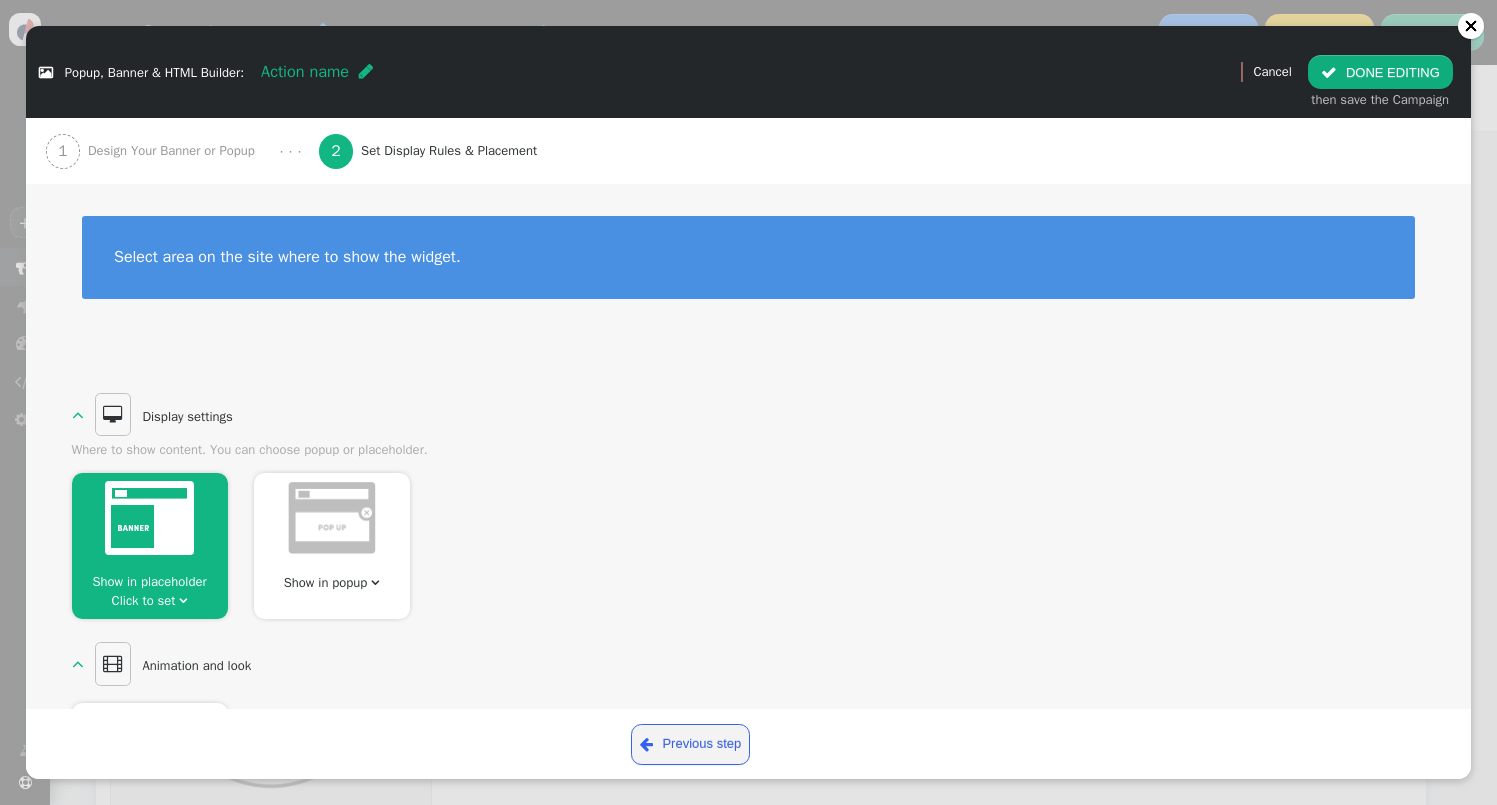 click at bounding box center [332, 518] 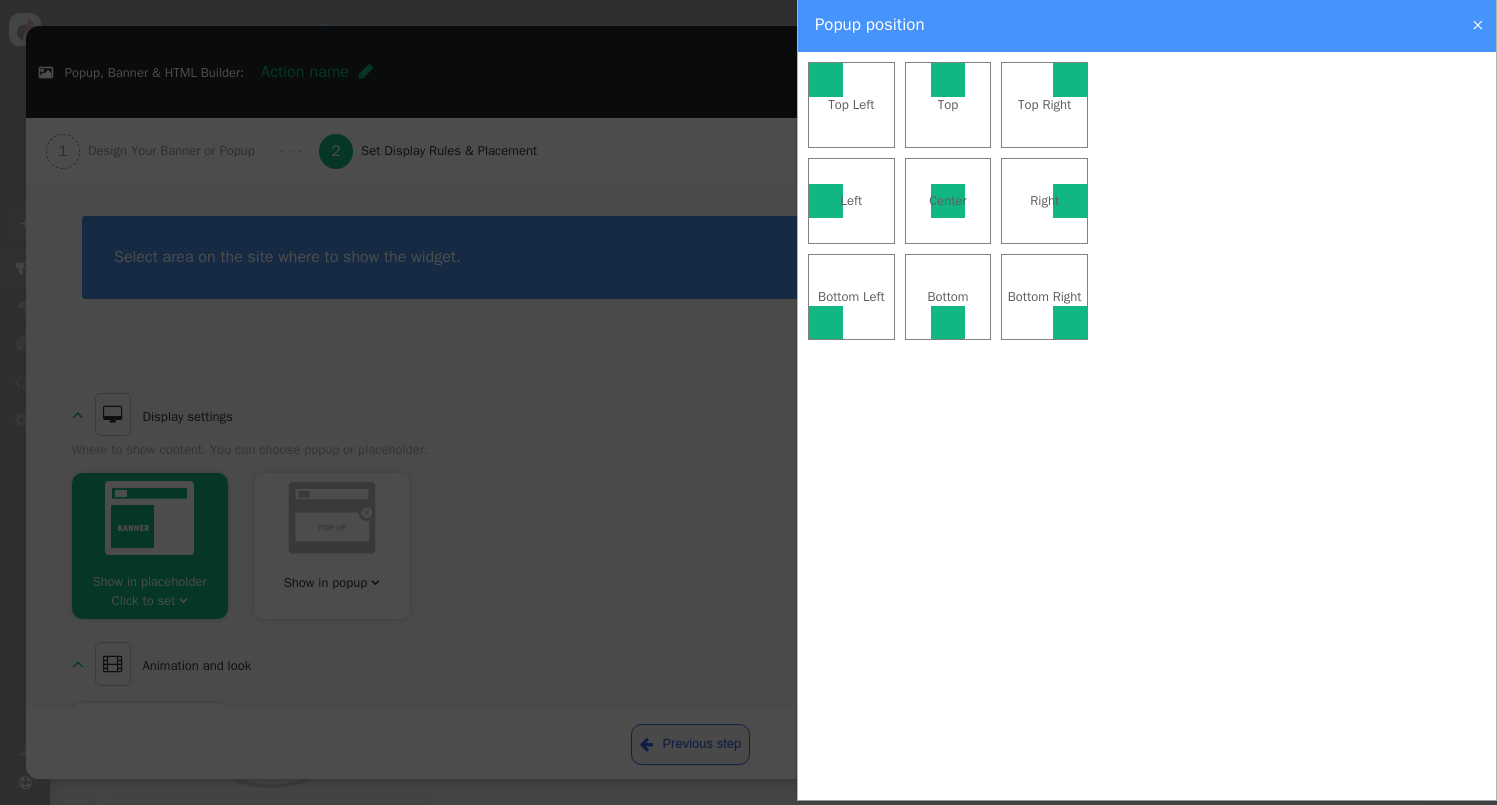 click at bounding box center (748, 402) 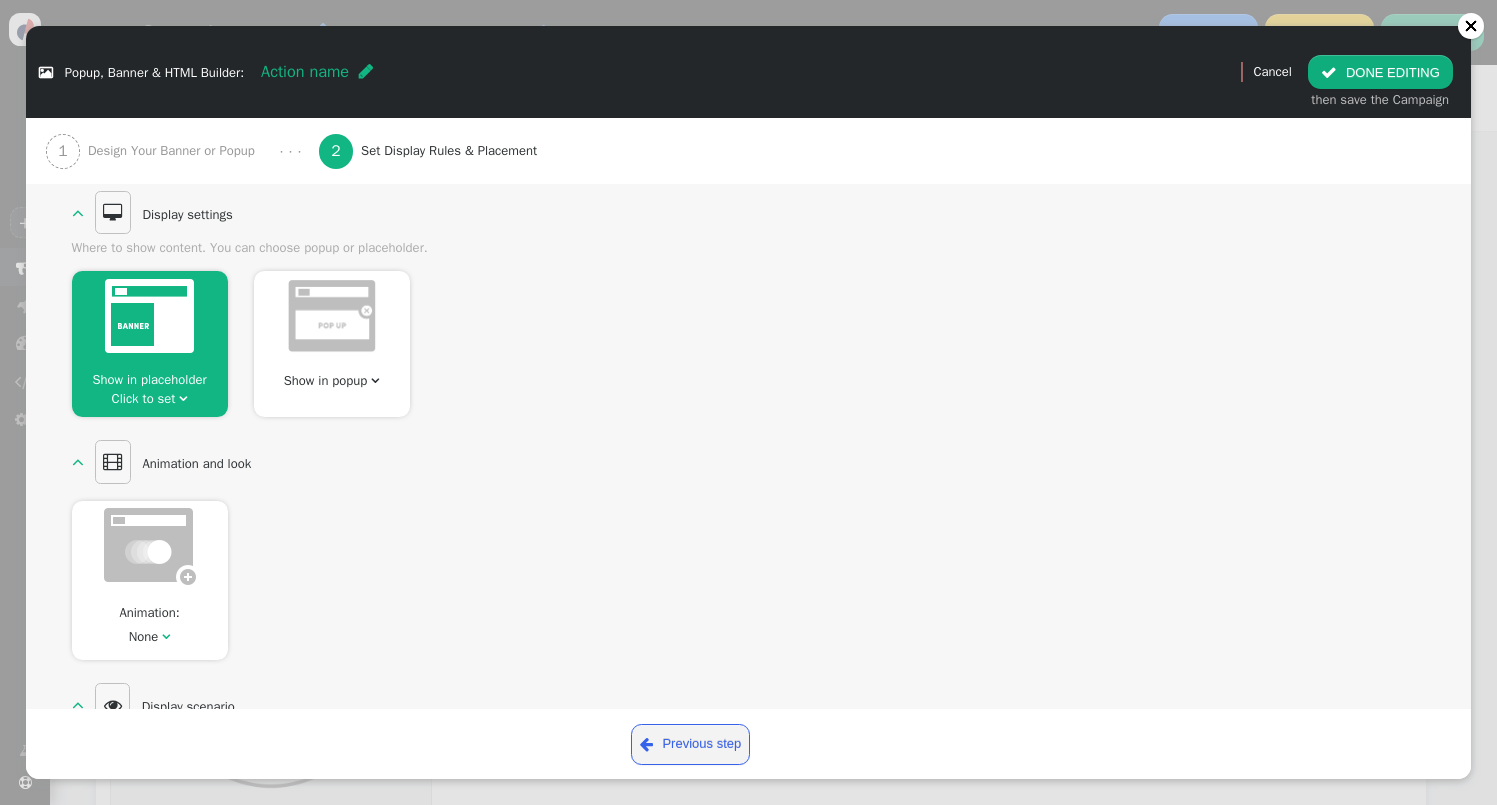 scroll, scrollTop: 0, scrollLeft: 0, axis: both 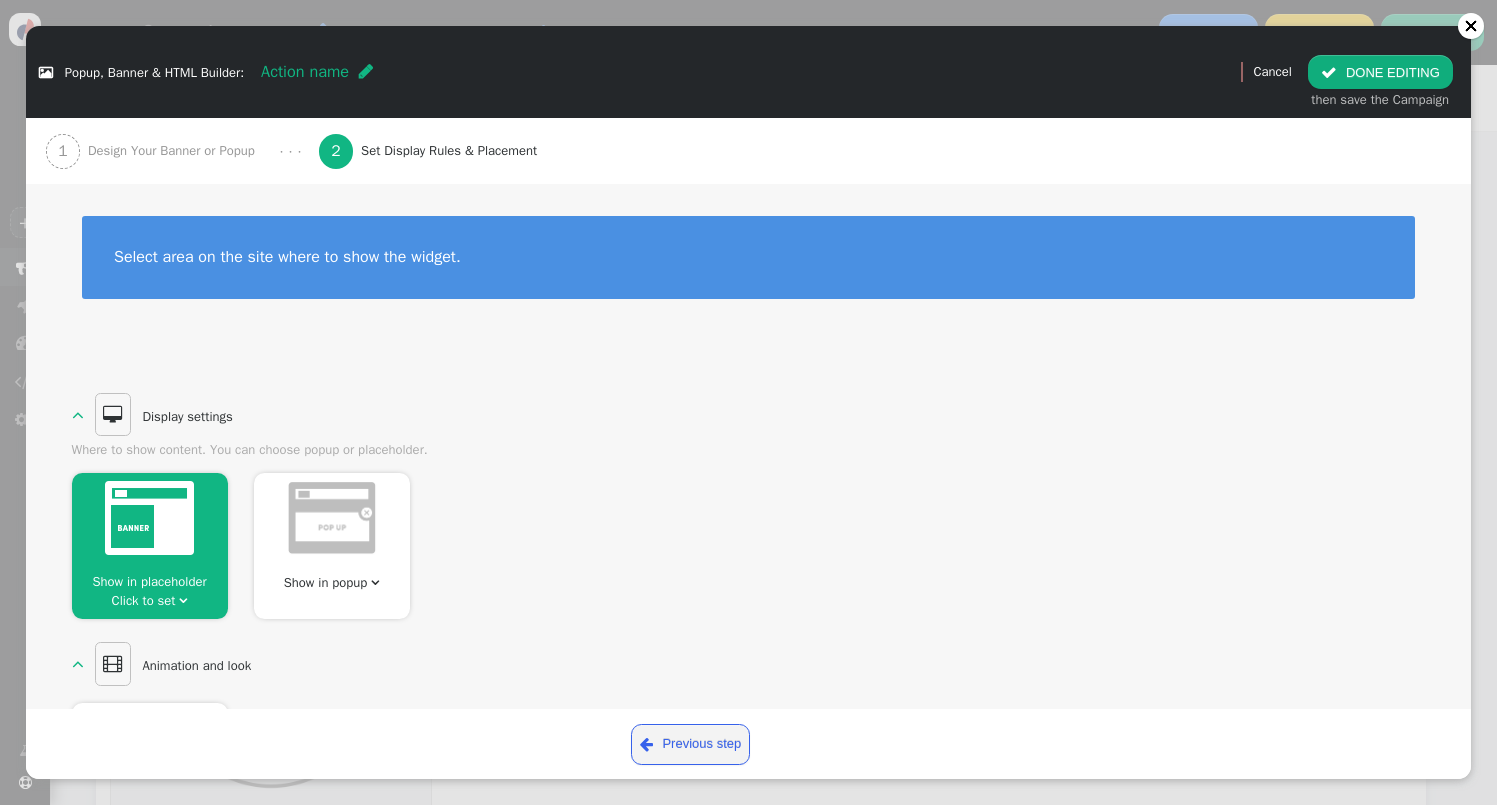 click on "Design Your Banner or Popup" at bounding box center [175, 151] 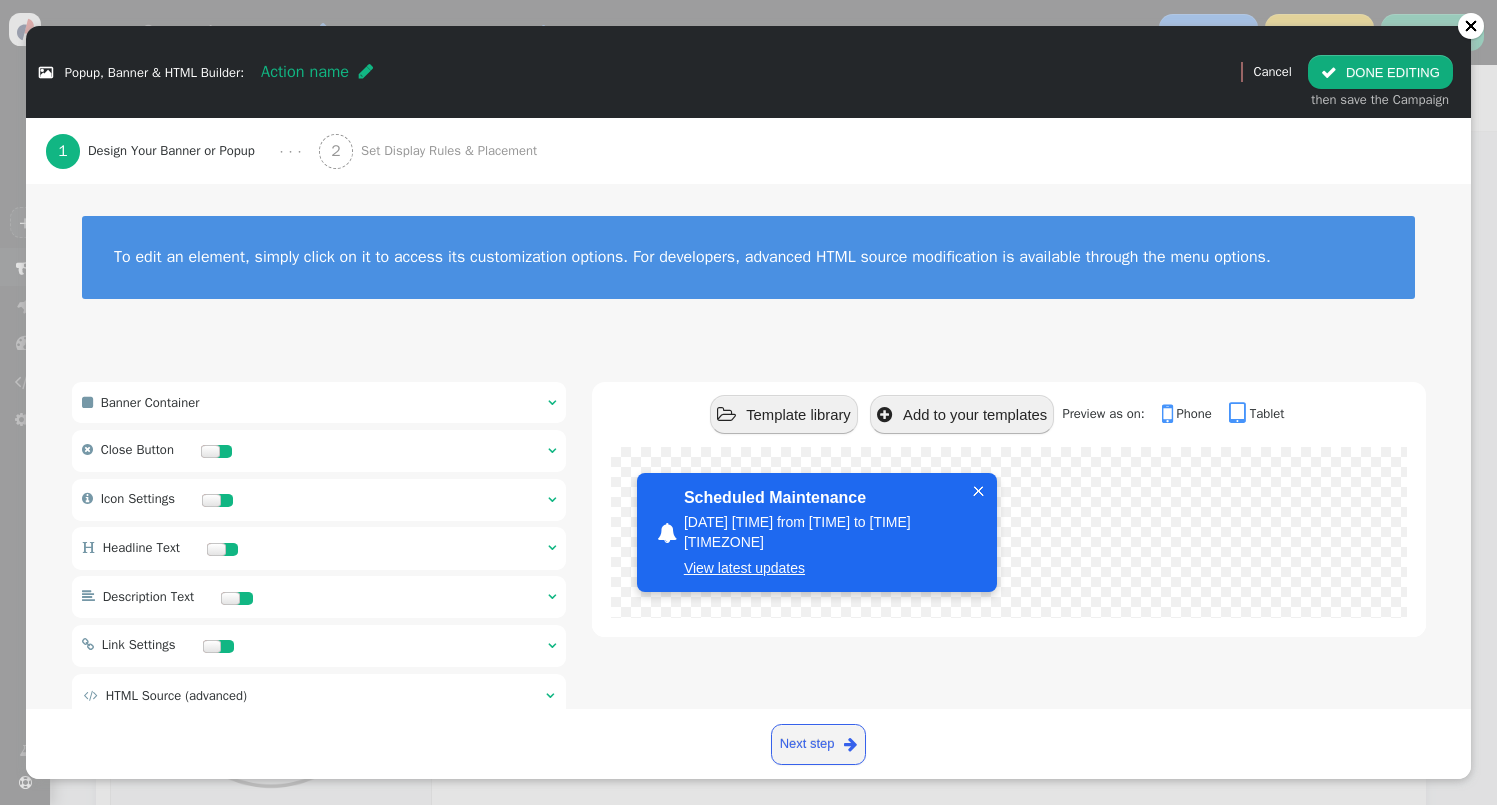 click on "2     Set Display Rules & Placement" at bounding box center (432, 151) 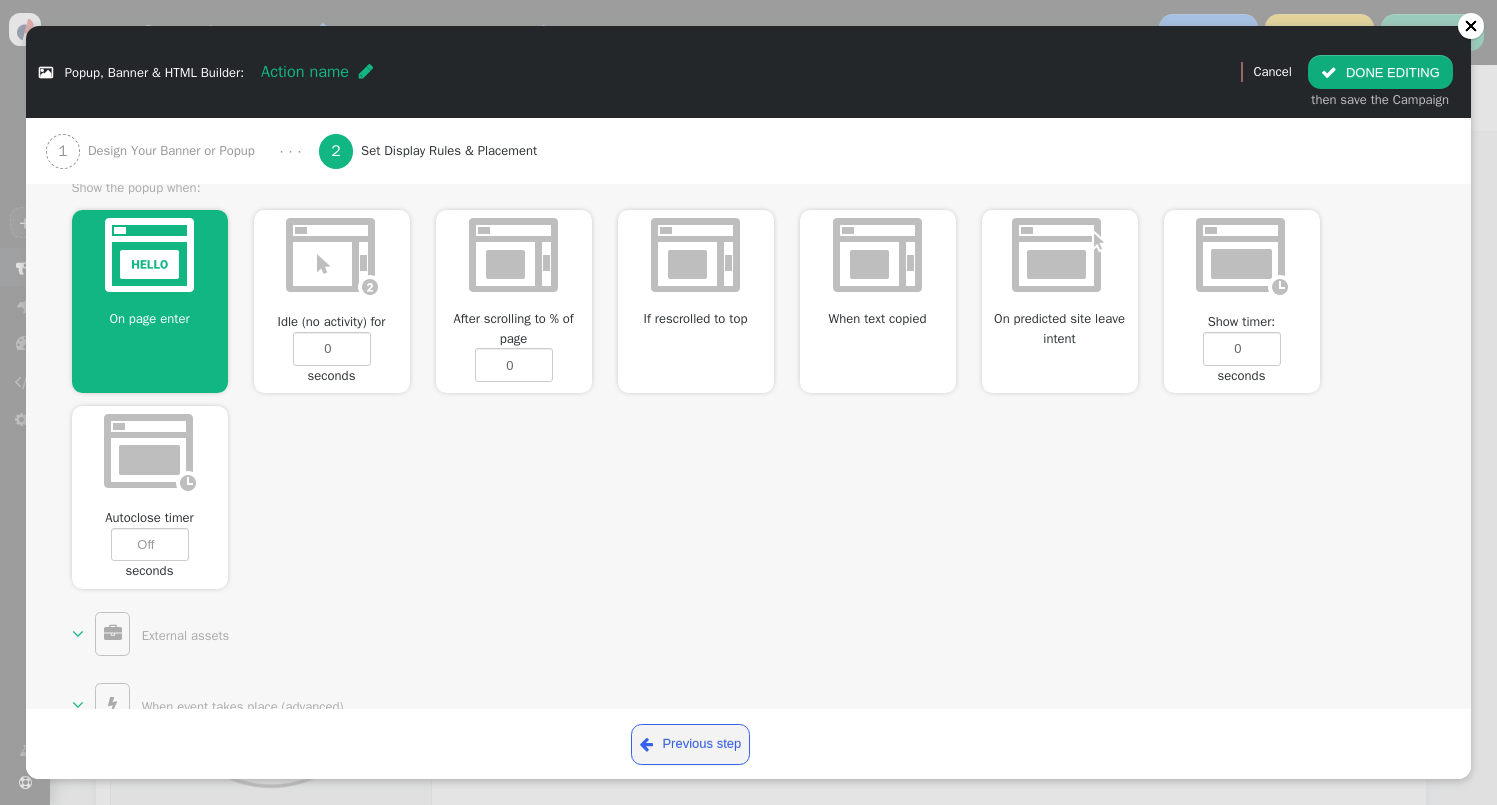 scroll, scrollTop: 0, scrollLeft: 0, axis: both 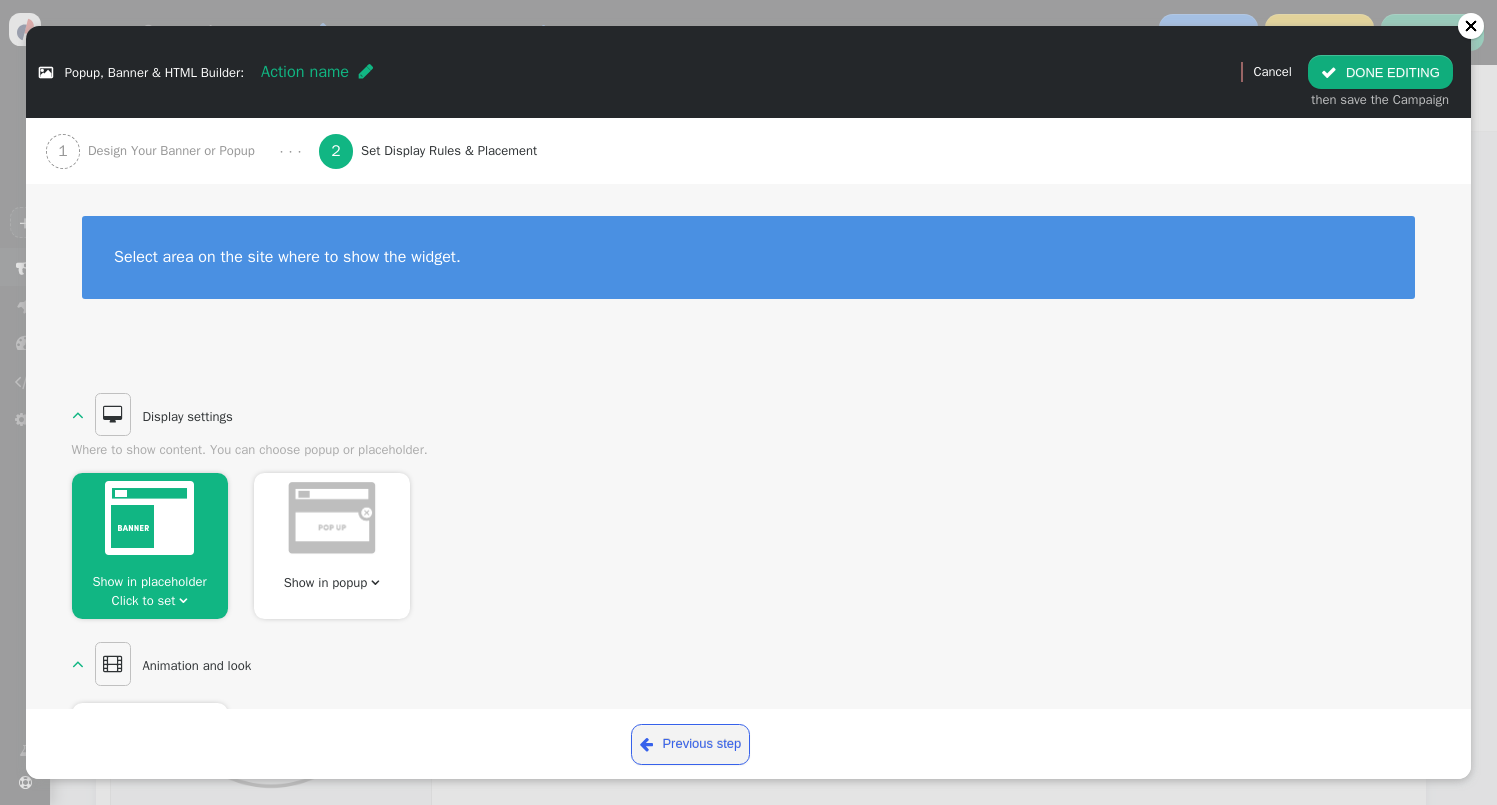 click on "Show in placeholder" at bounding box center [149, 581] 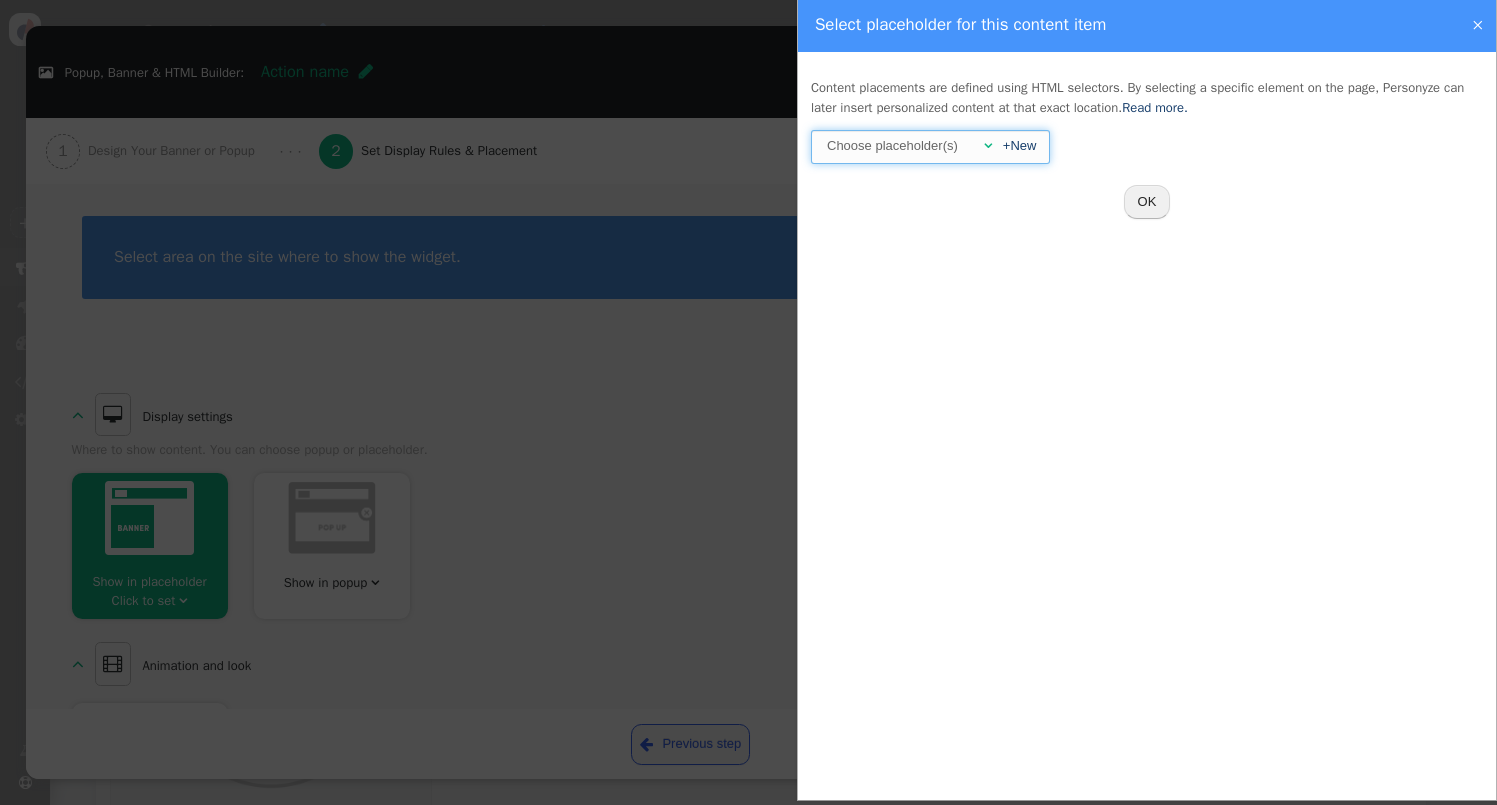 click at bounding box center (969, 146) 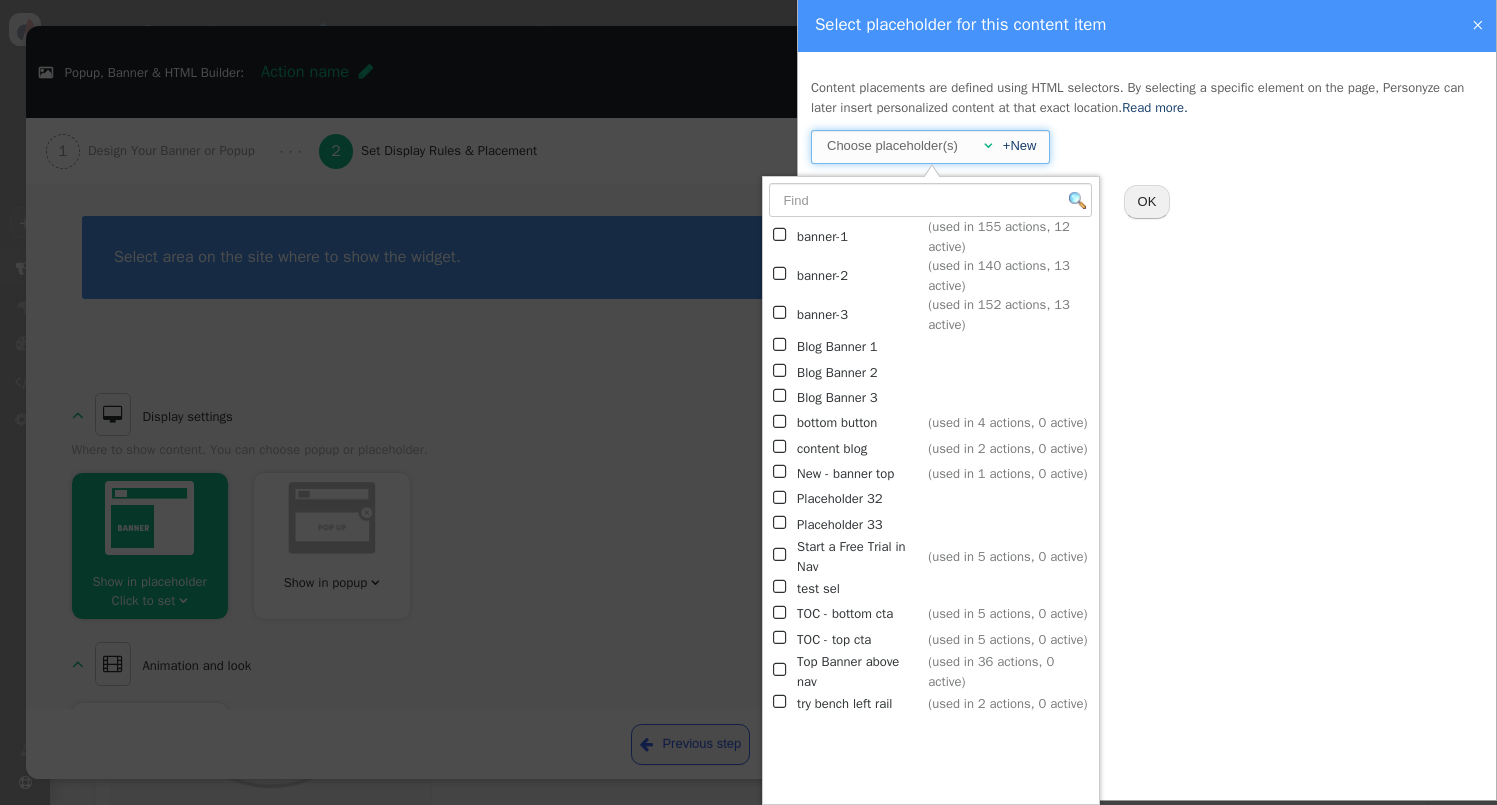click on "bottom button" at bounding box center [859, 422] 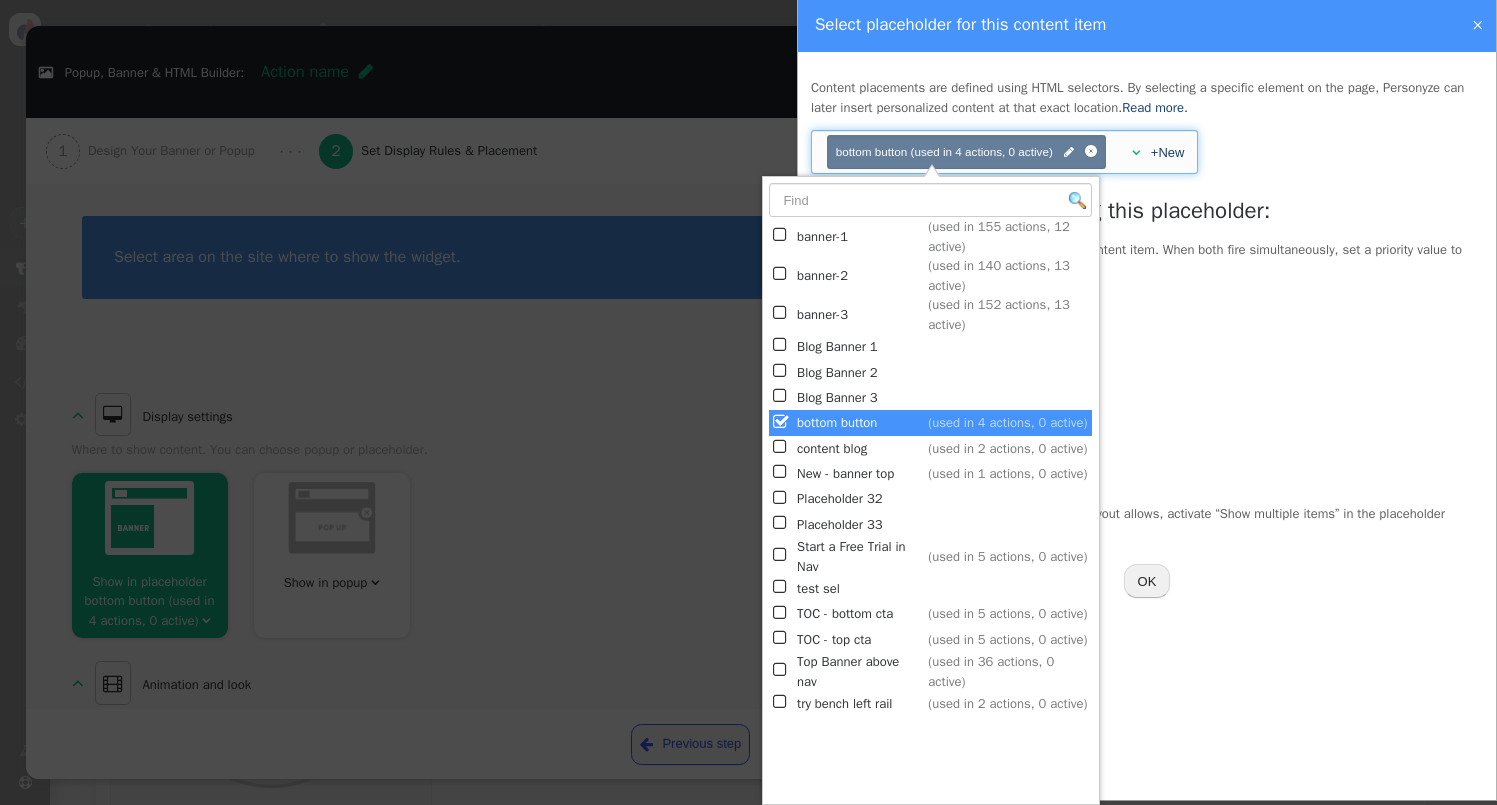 click on "bottom button Position: 5 Top Bottom action42 Bottom Button Bottom Button bottom button mobile NEW ACTION" at bounding box center [1147, 391] 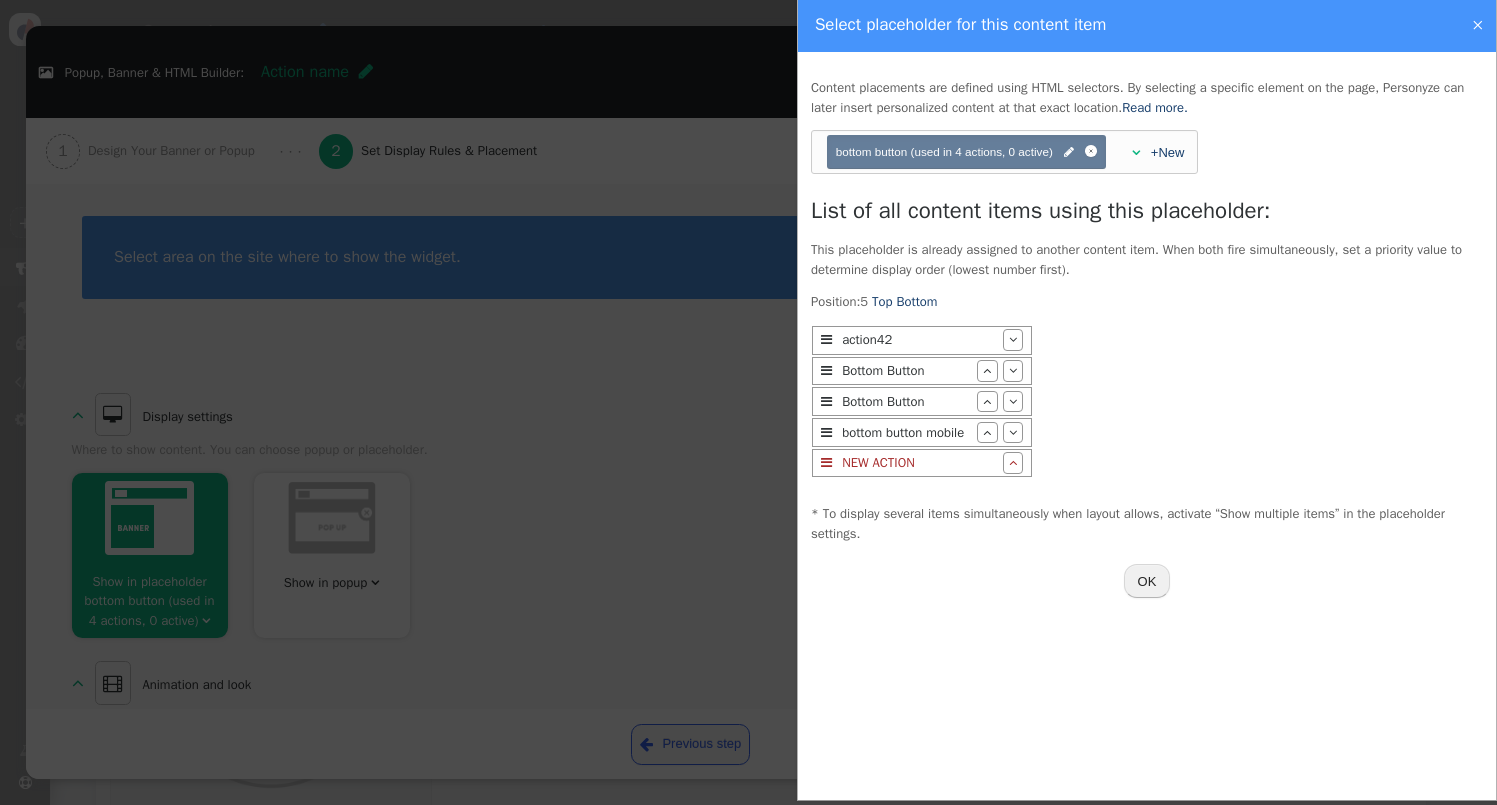 click on "" at bounding box center (1013, 462) 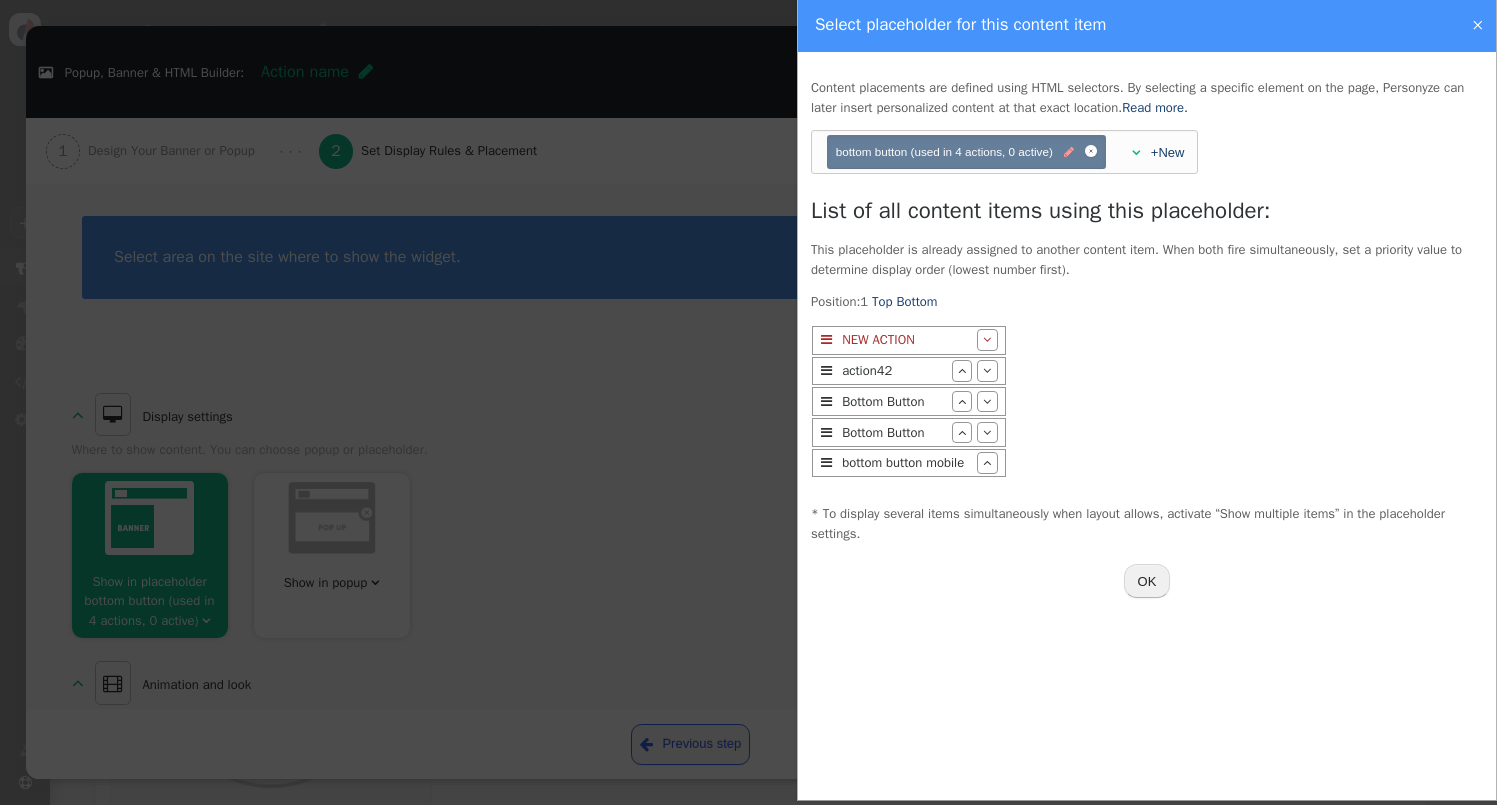 click on "" at bounding box center (1069, 153) 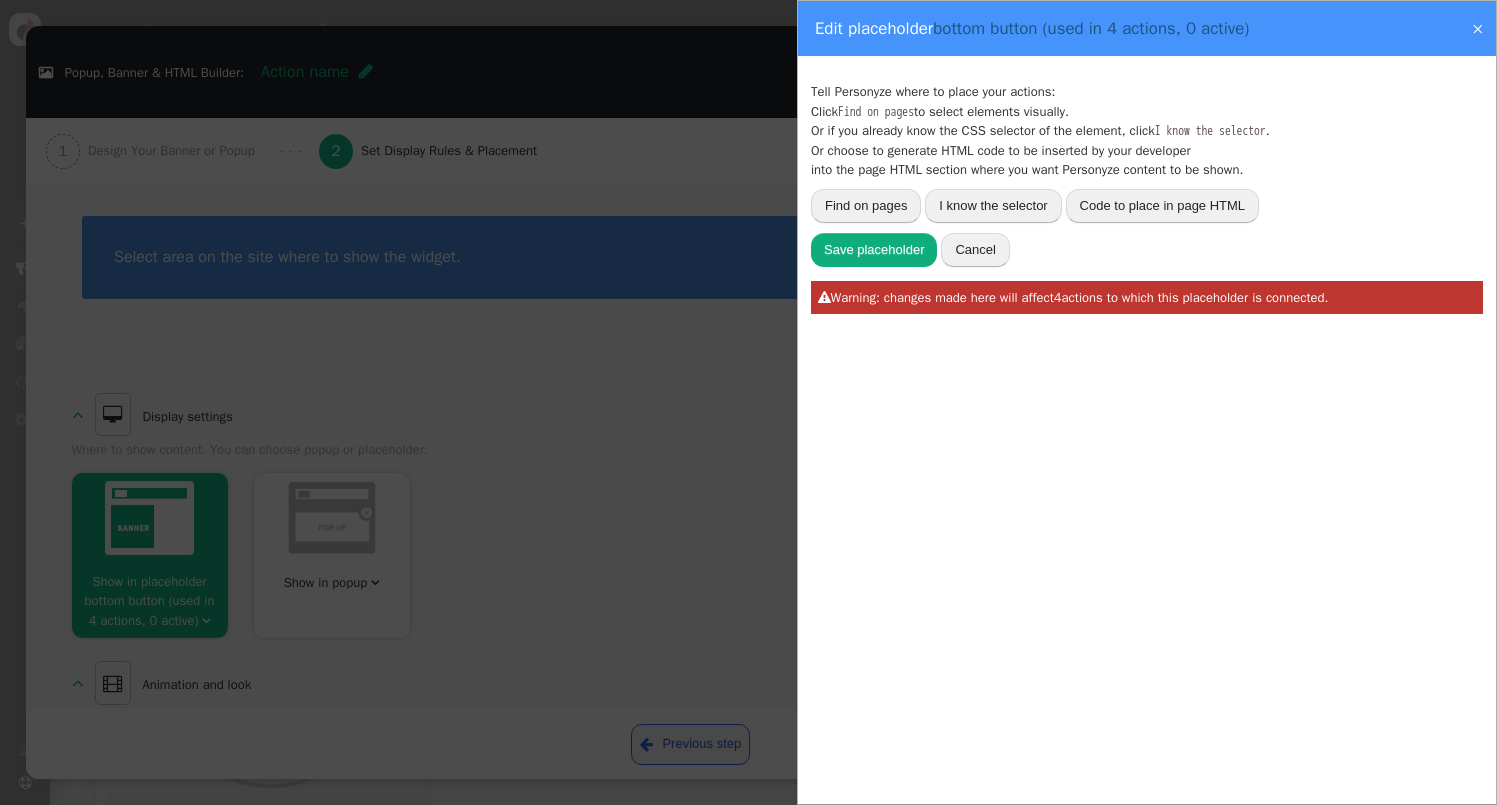 click on "Cancel" at bounding box center [975, 250] 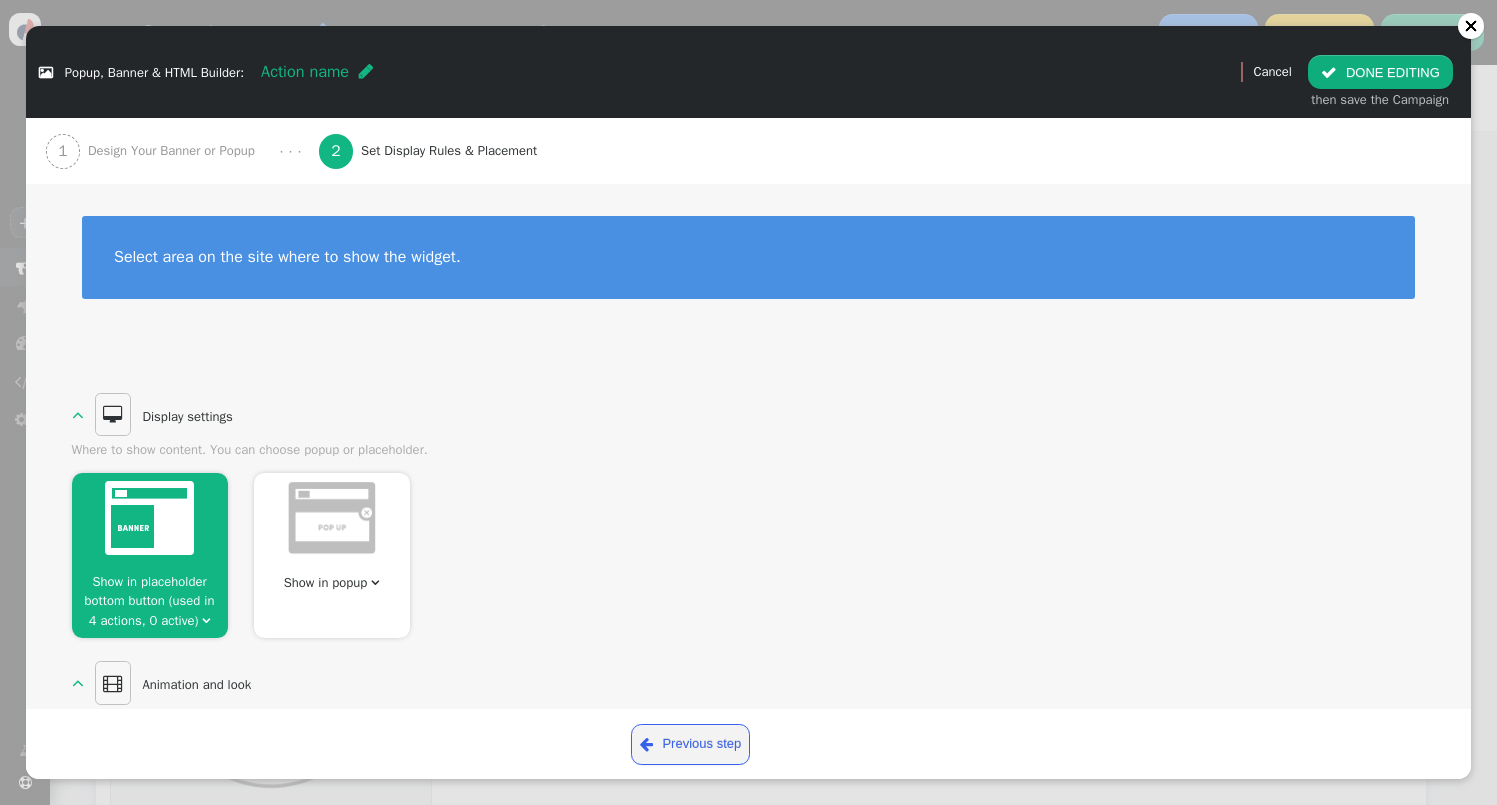 click on "Show in placeholder   bottom button (used in 4 actions, 0 active)    " at bounding box center (150, 601) 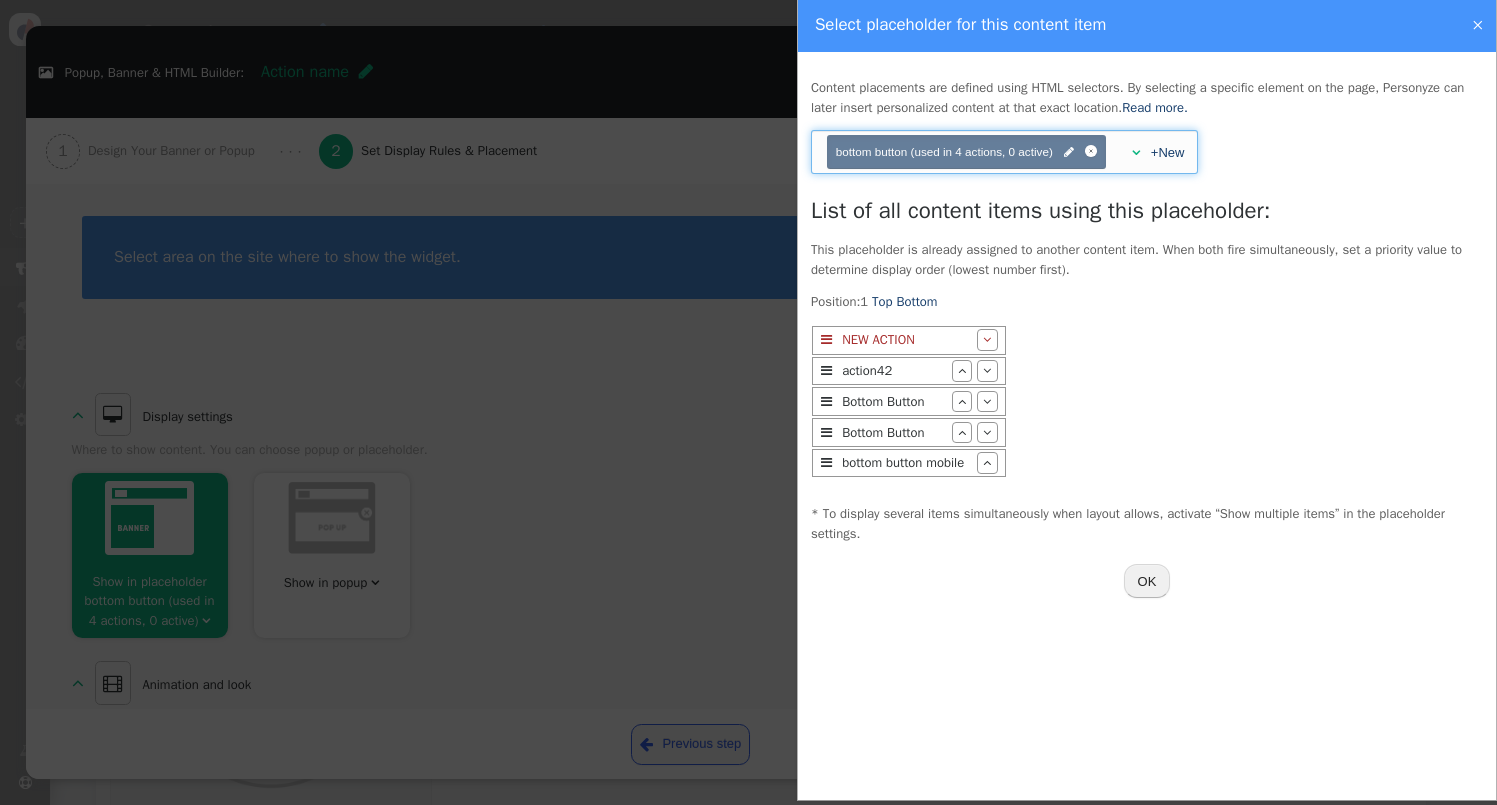 click on "" at bounding box center [1136, 152] 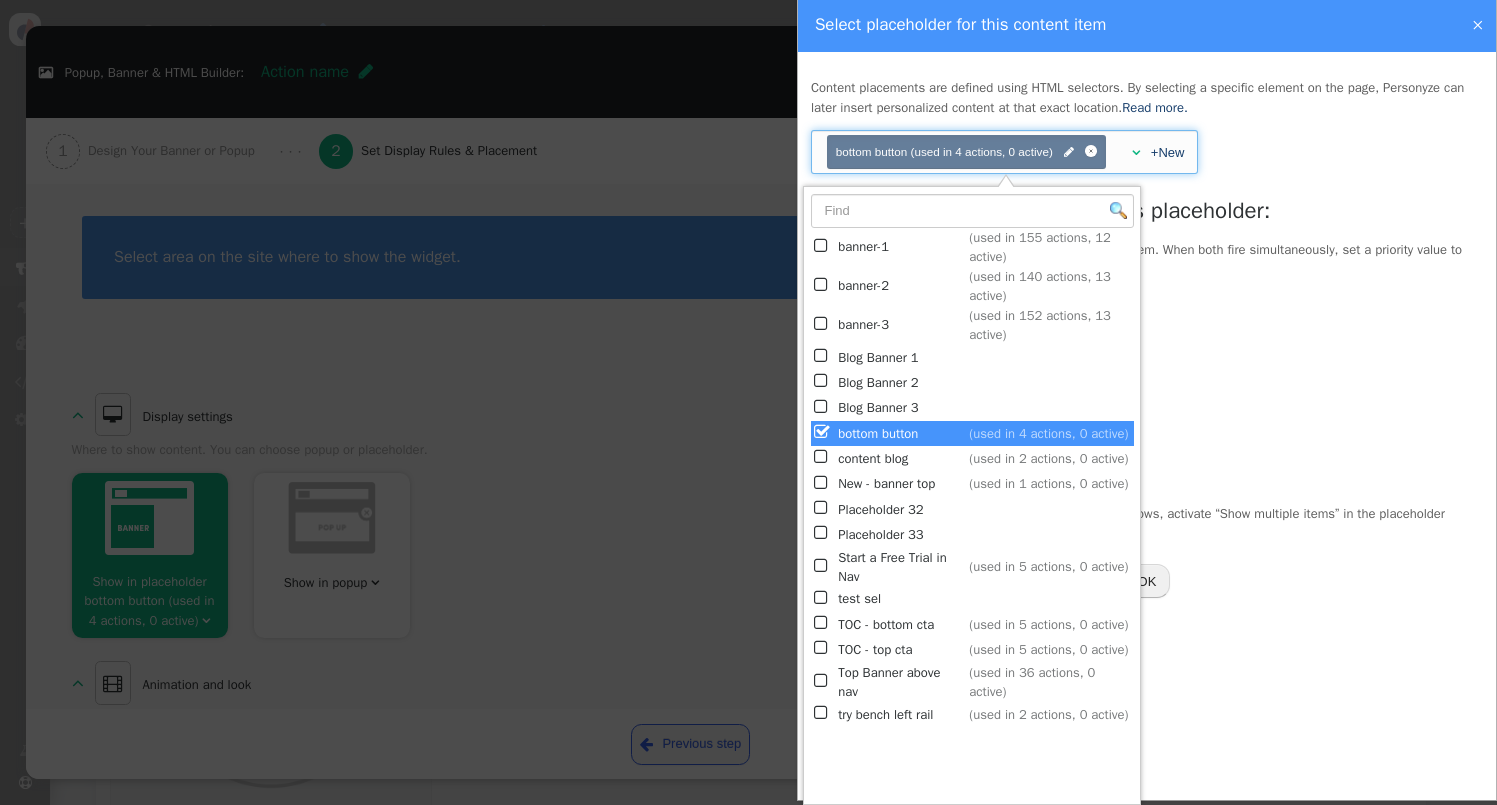 click on "" at bounding box center [822, 566] 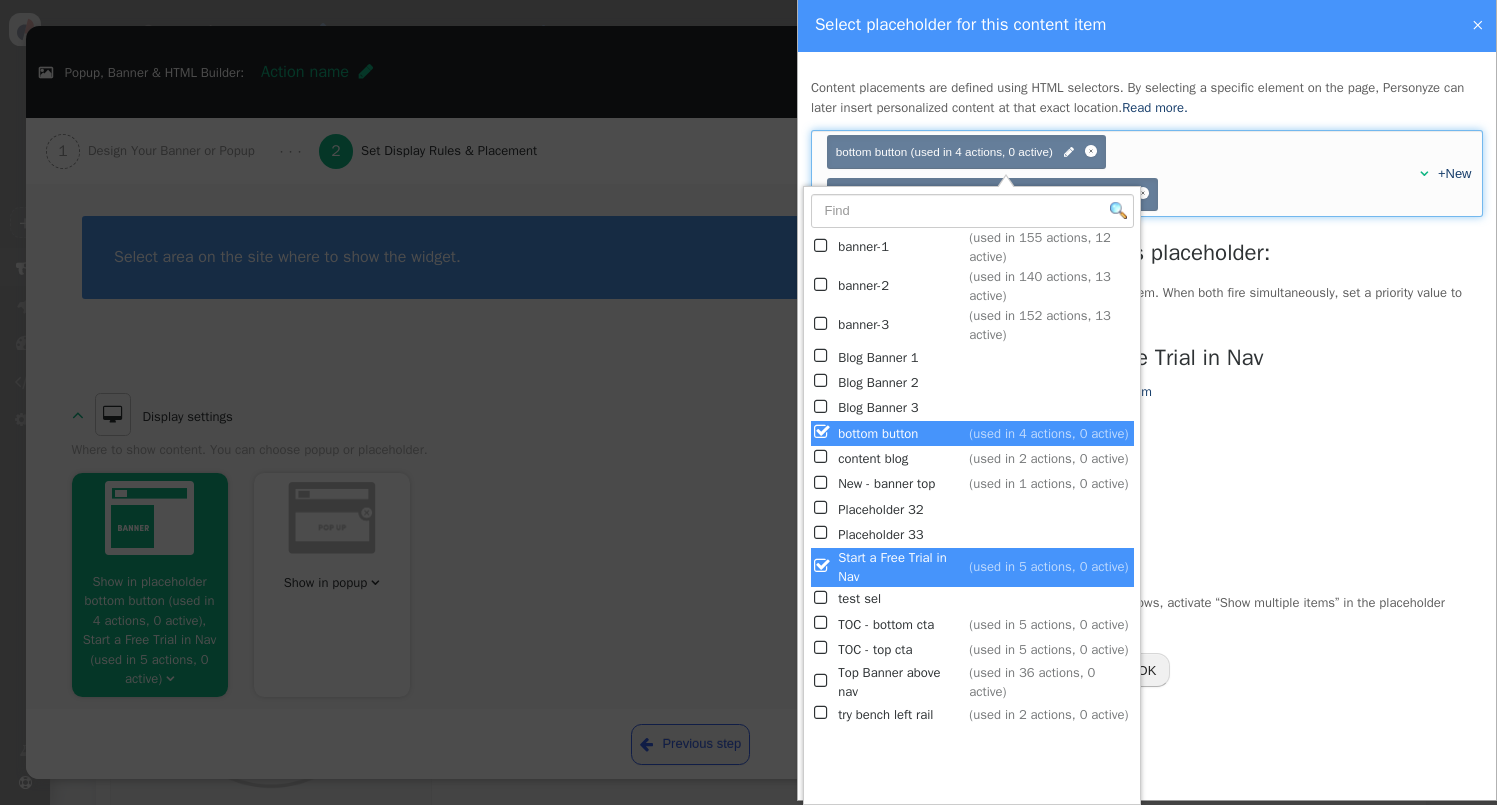click on "bottom button    Position:  1   Top   Bottom                    NEW ACTION                              action42                              Bottom Button                              Bottom Button                              bottom button mobile                           Start a Free Trial in Nav    Position:    Top   Bottom" at bounding box center (1147, 458) 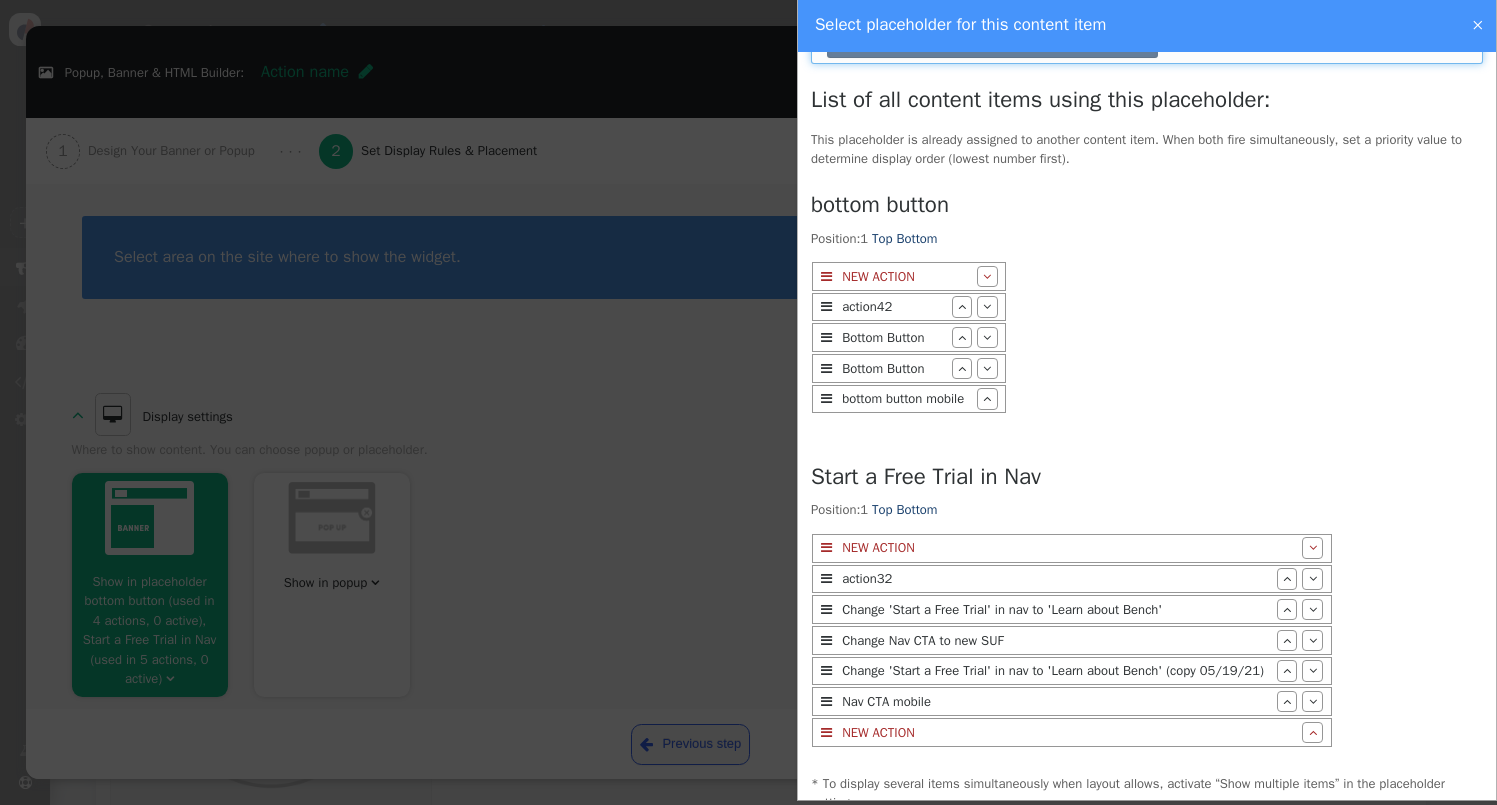 scroll, scrollTop: 253, scrollLeft: 0, axis: vertical 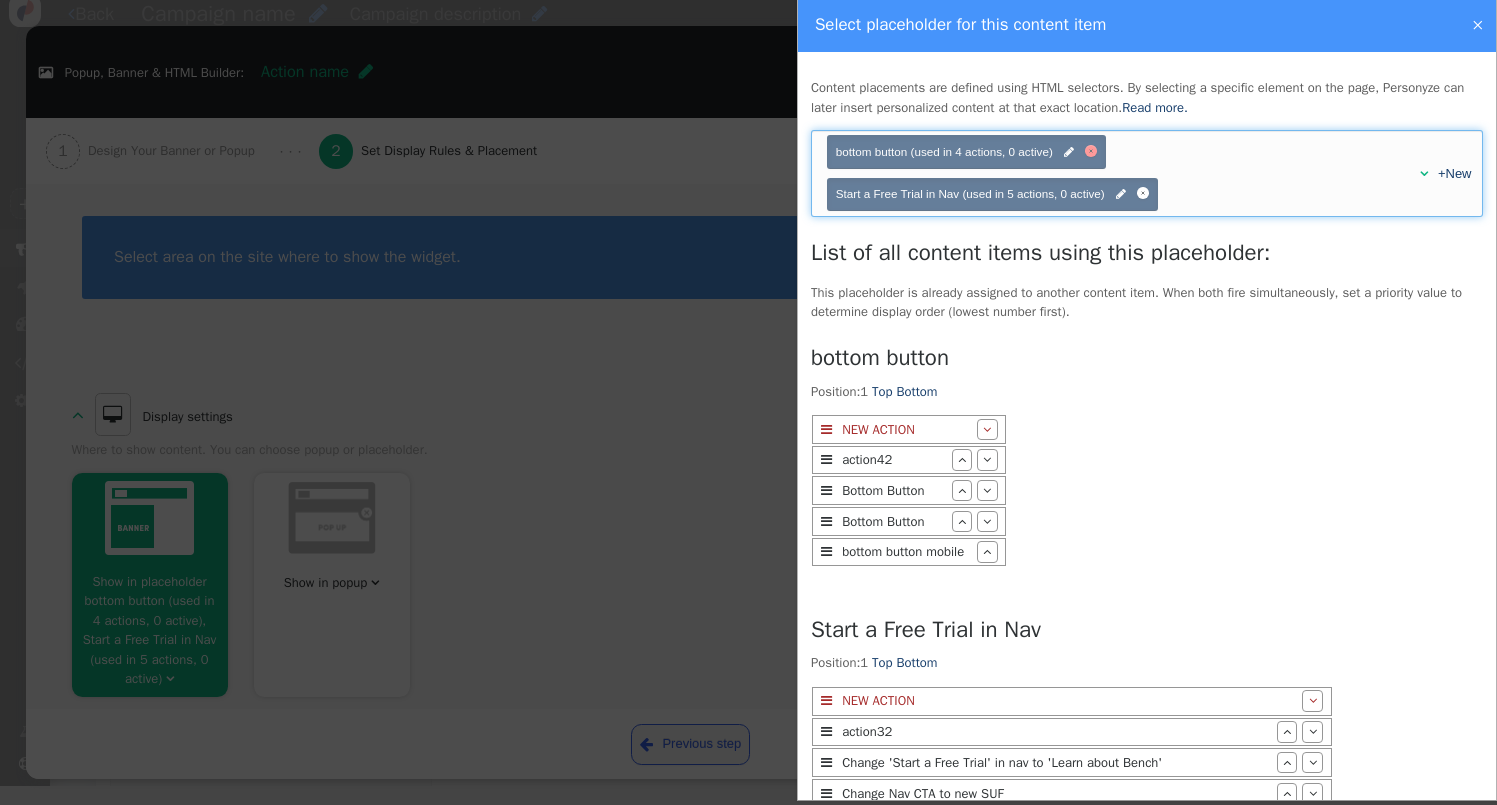 click at bounding box center [1091, 151] 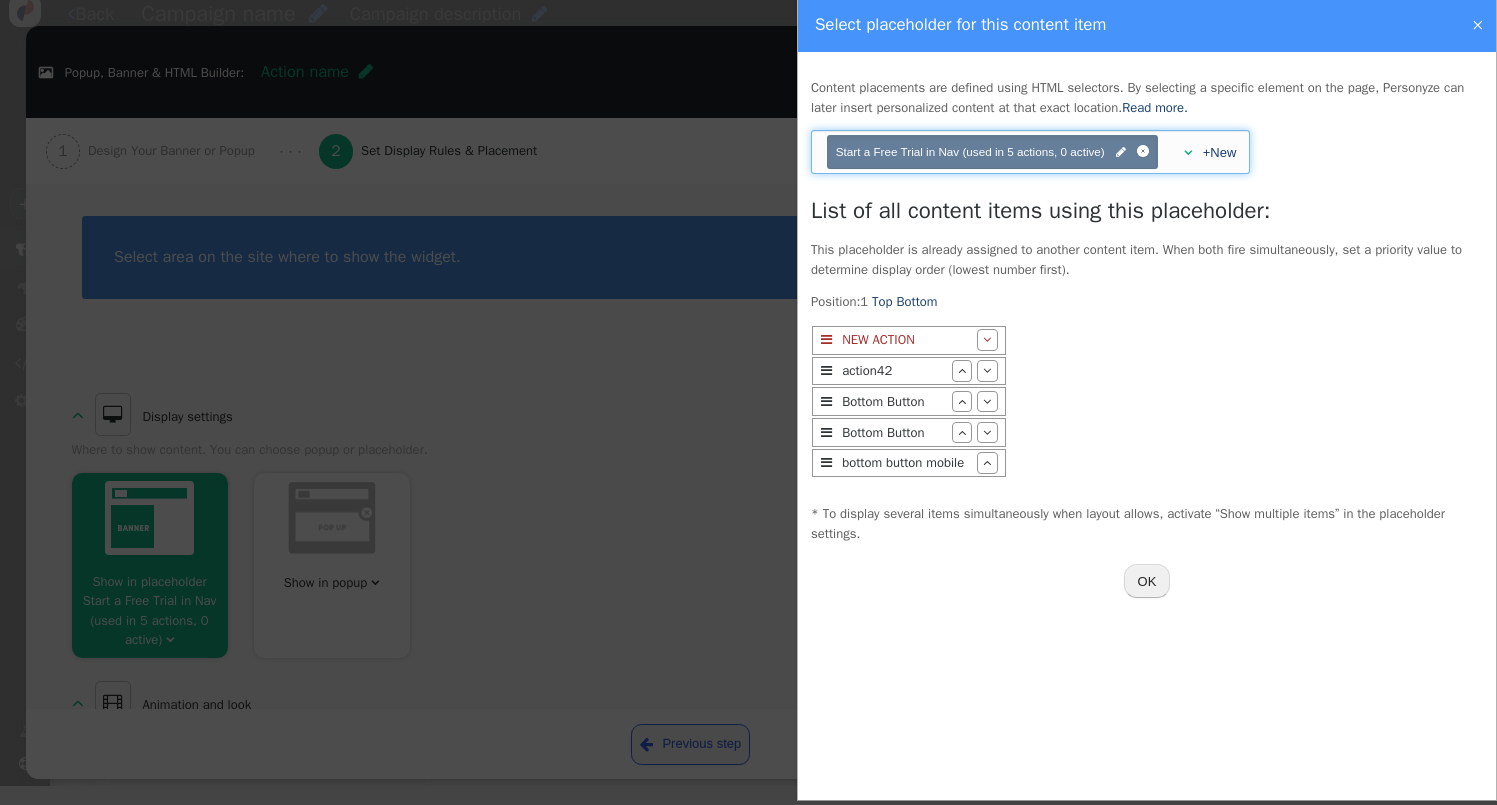 click on "+New" at bounding box center (1214, 153) 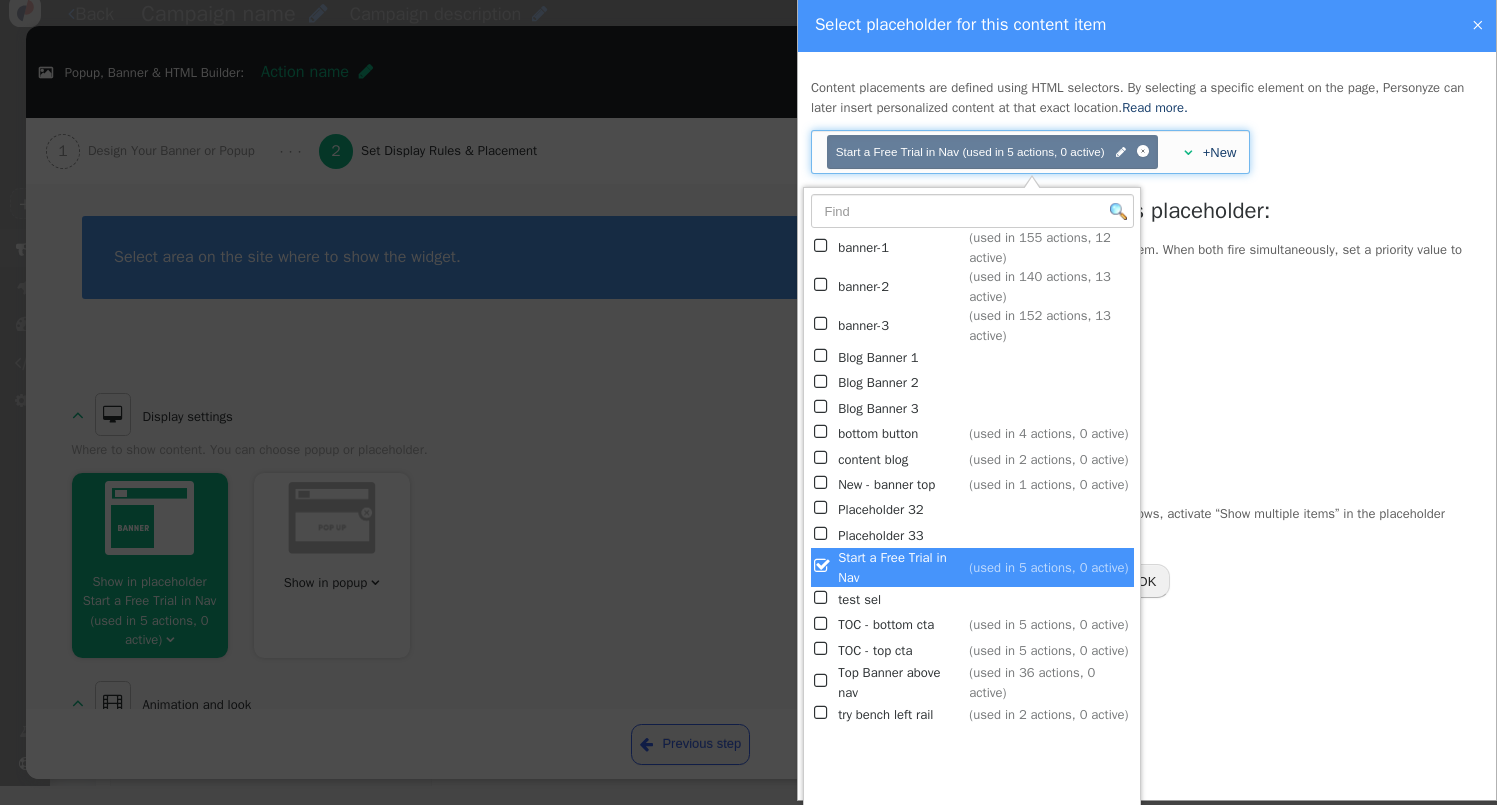 click on "Blog Banner 2" at bounding box center [900, 383] 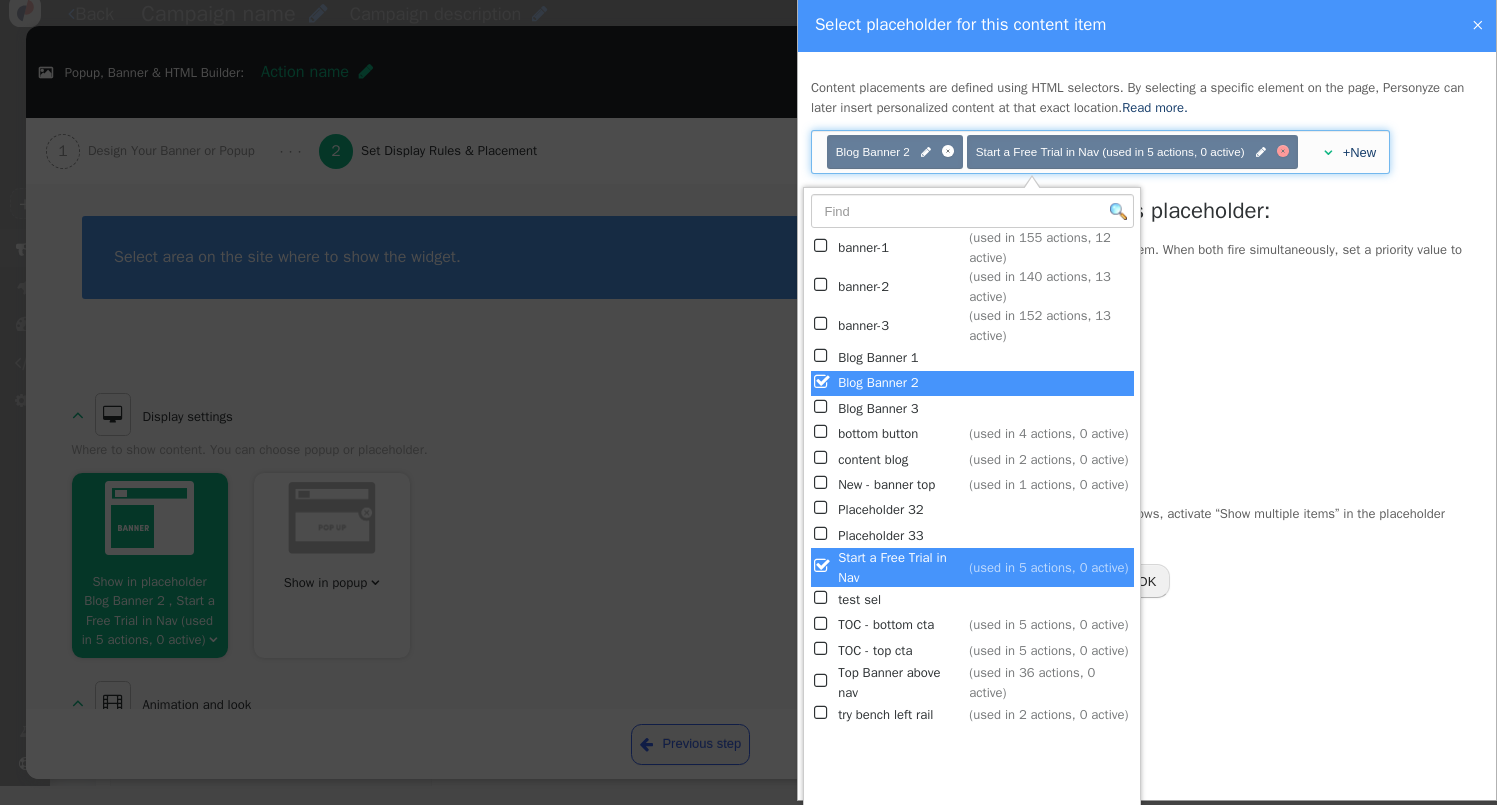 click at bounding box center (1283, 151) 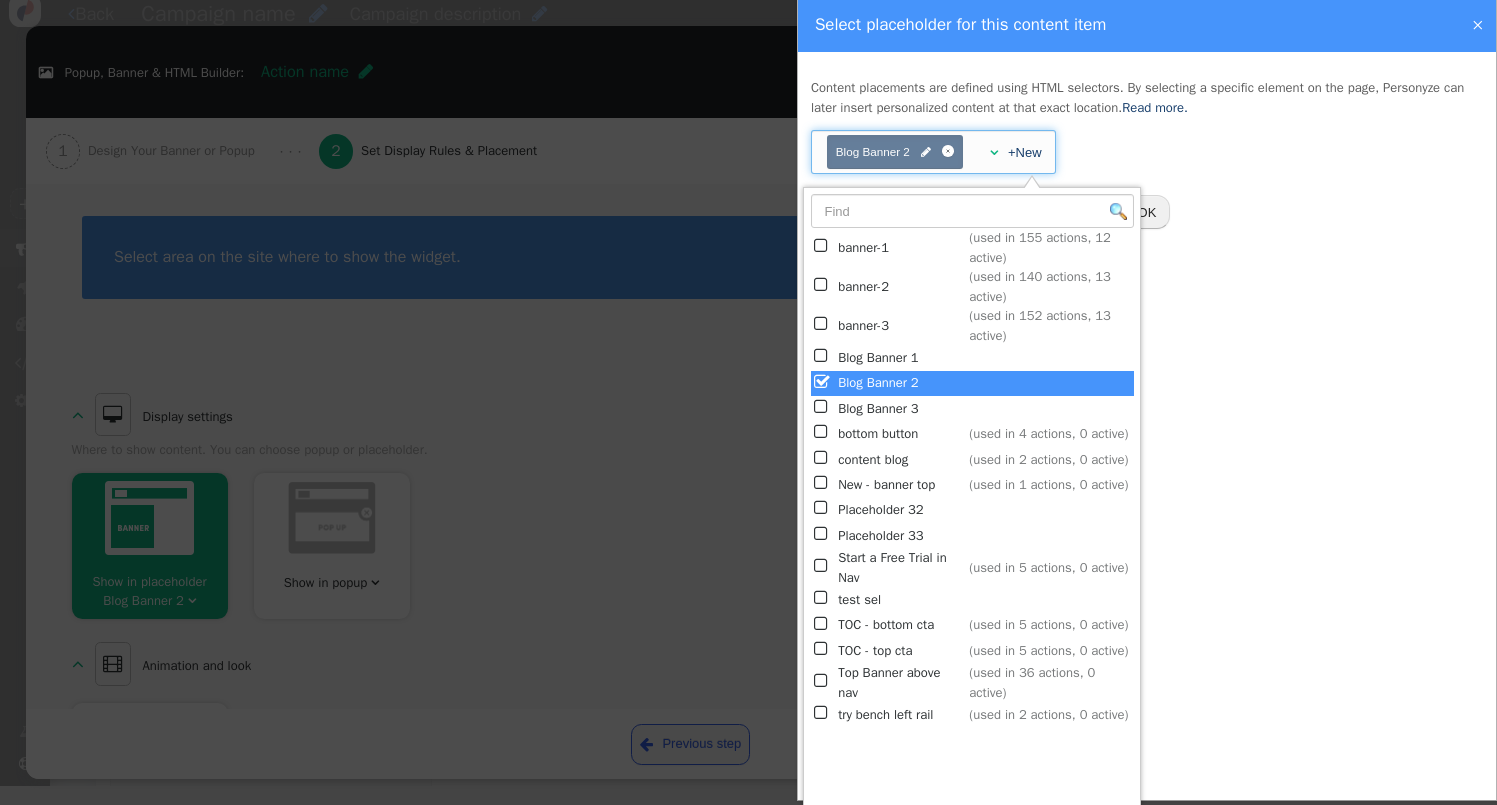 click on "OK" at bounding box center (1147, 212) 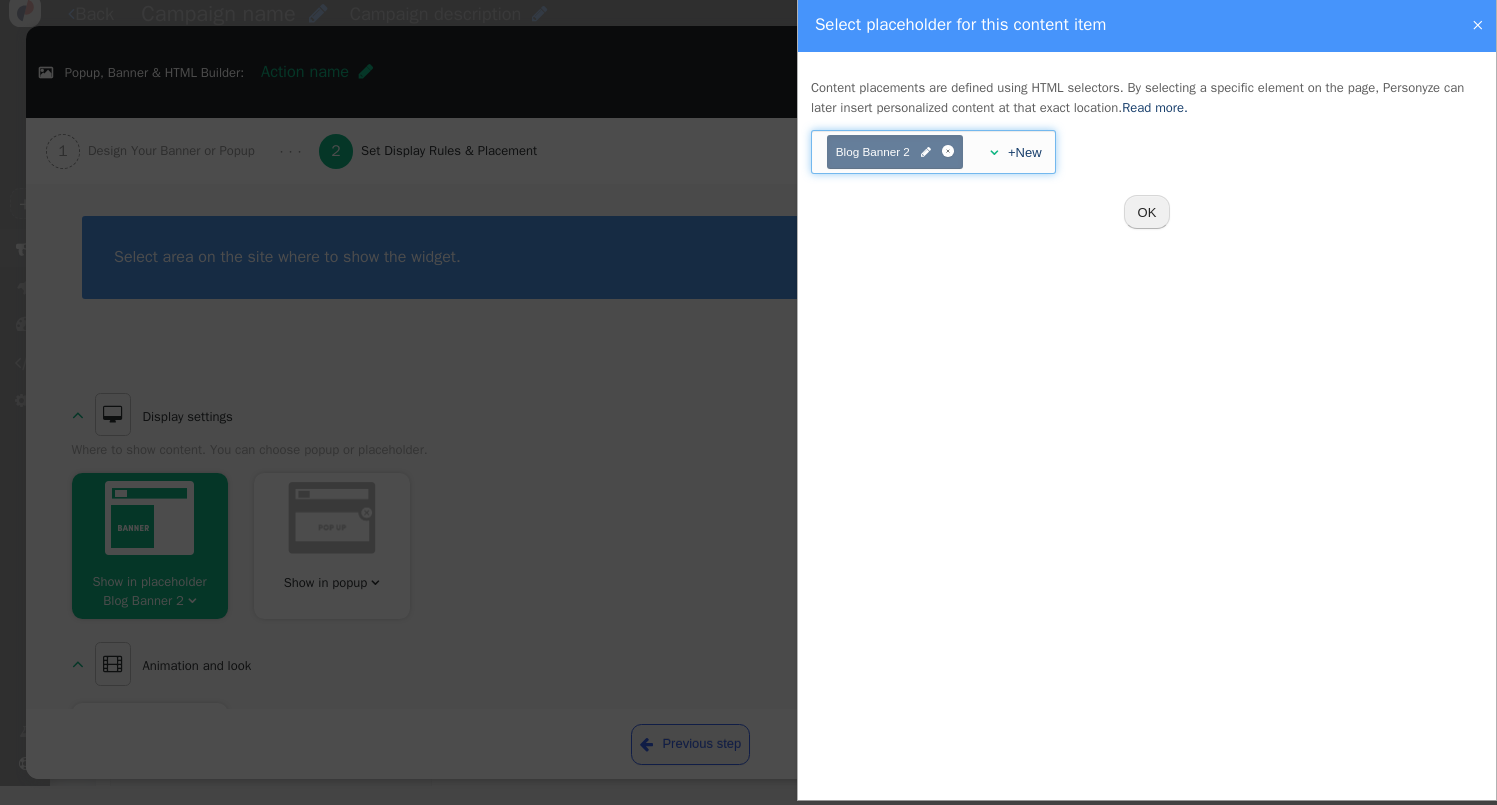 click on "" at bounding box center (994, 152) 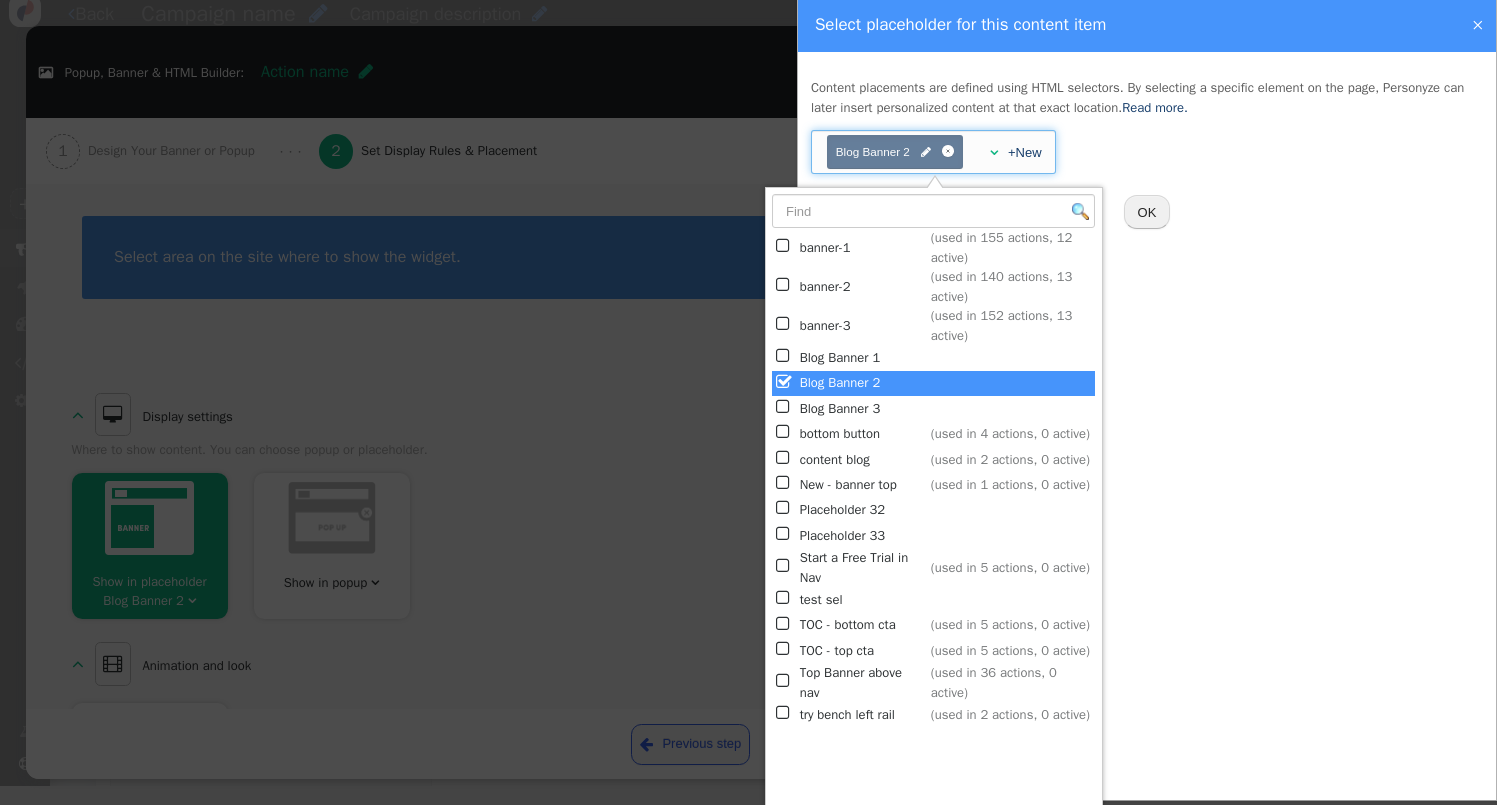 click on "bottom button" at bounding box center (862, 433) 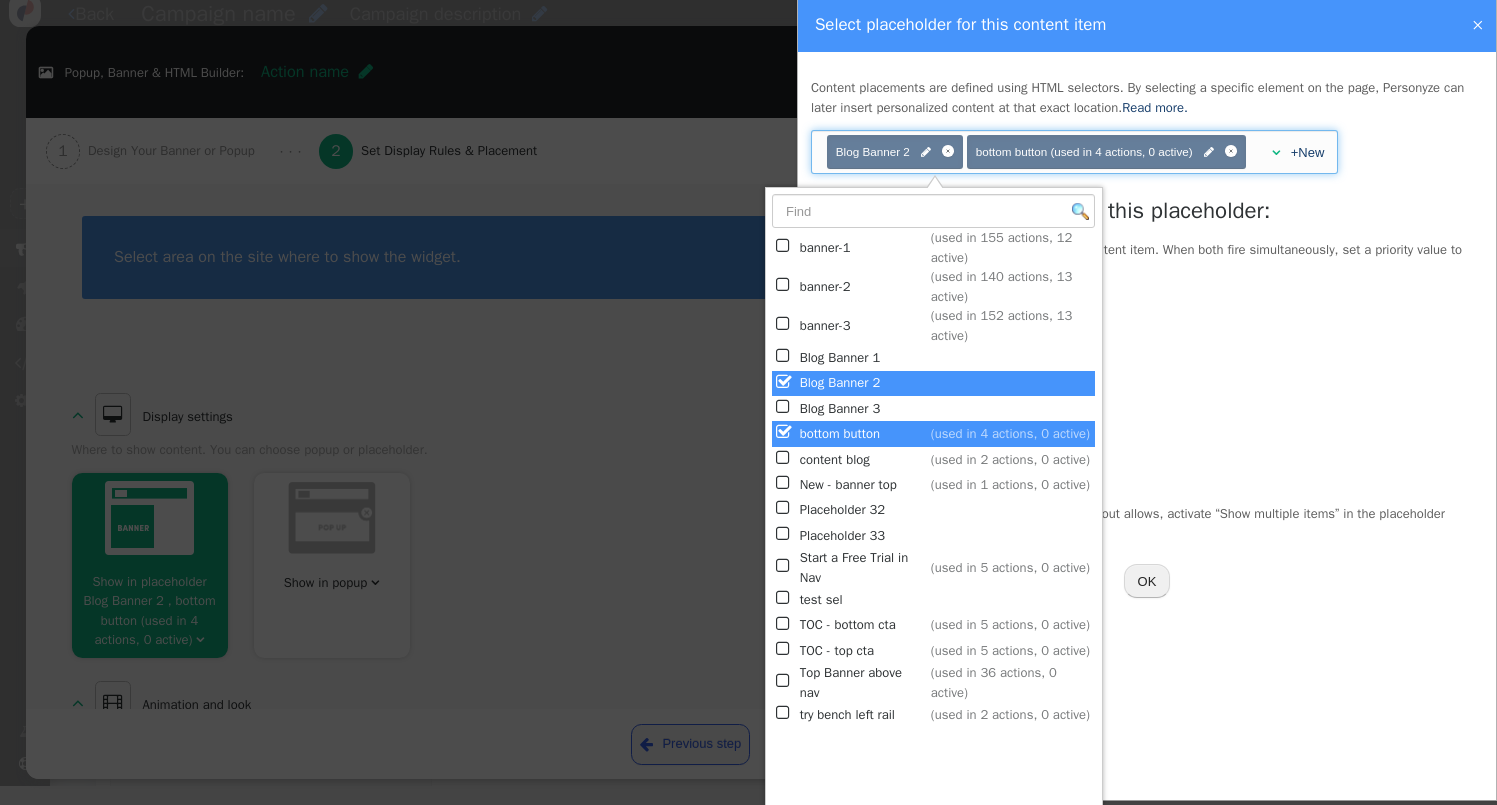 click on "bottom button Position: 5 Top Bottom action42 Bottom Button Bottom Button bottom button mobile NEW ACTION" at bounding box center (1147, 391) 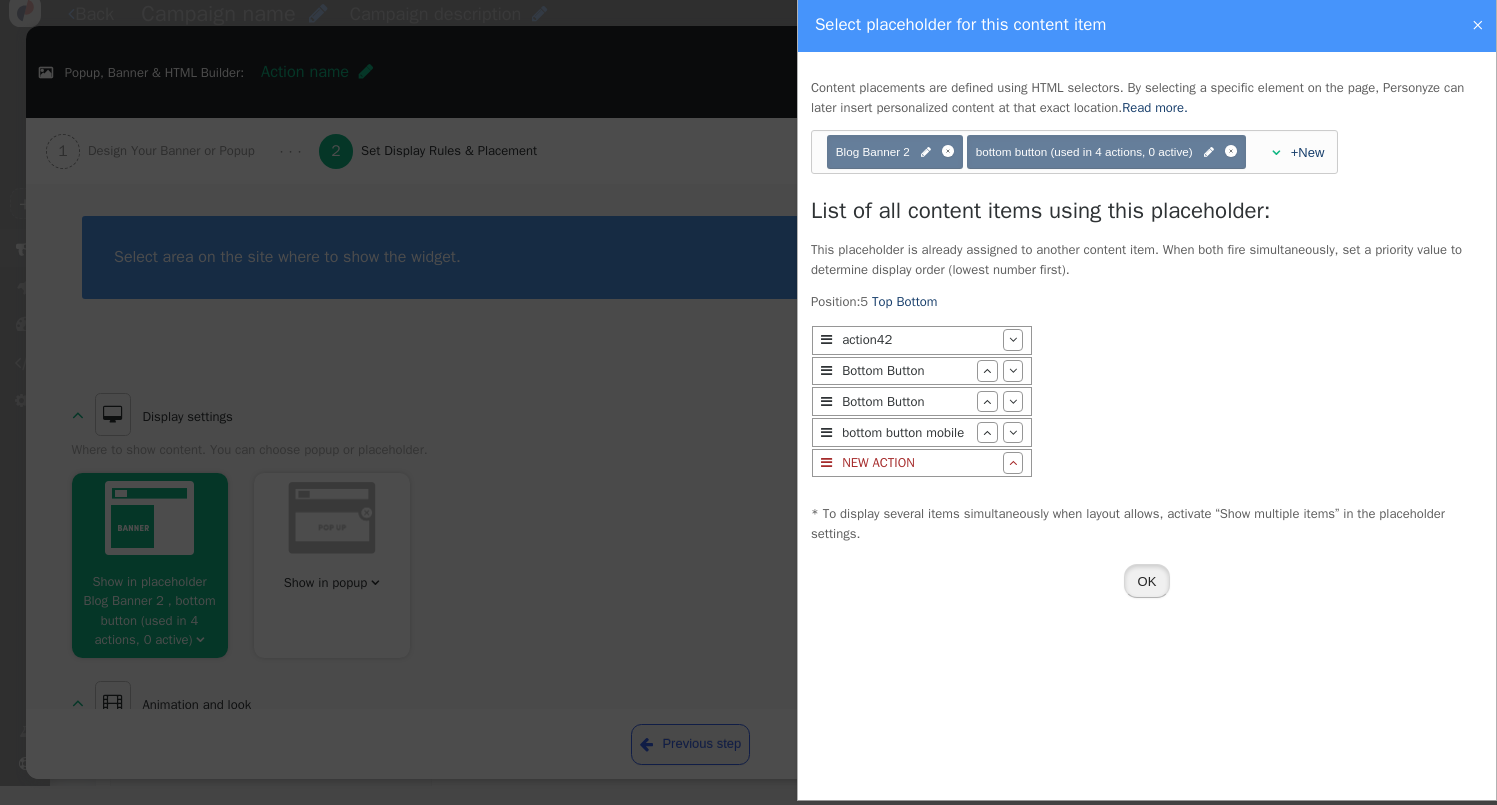 click on "OK" at bounding box center (1147, 581) 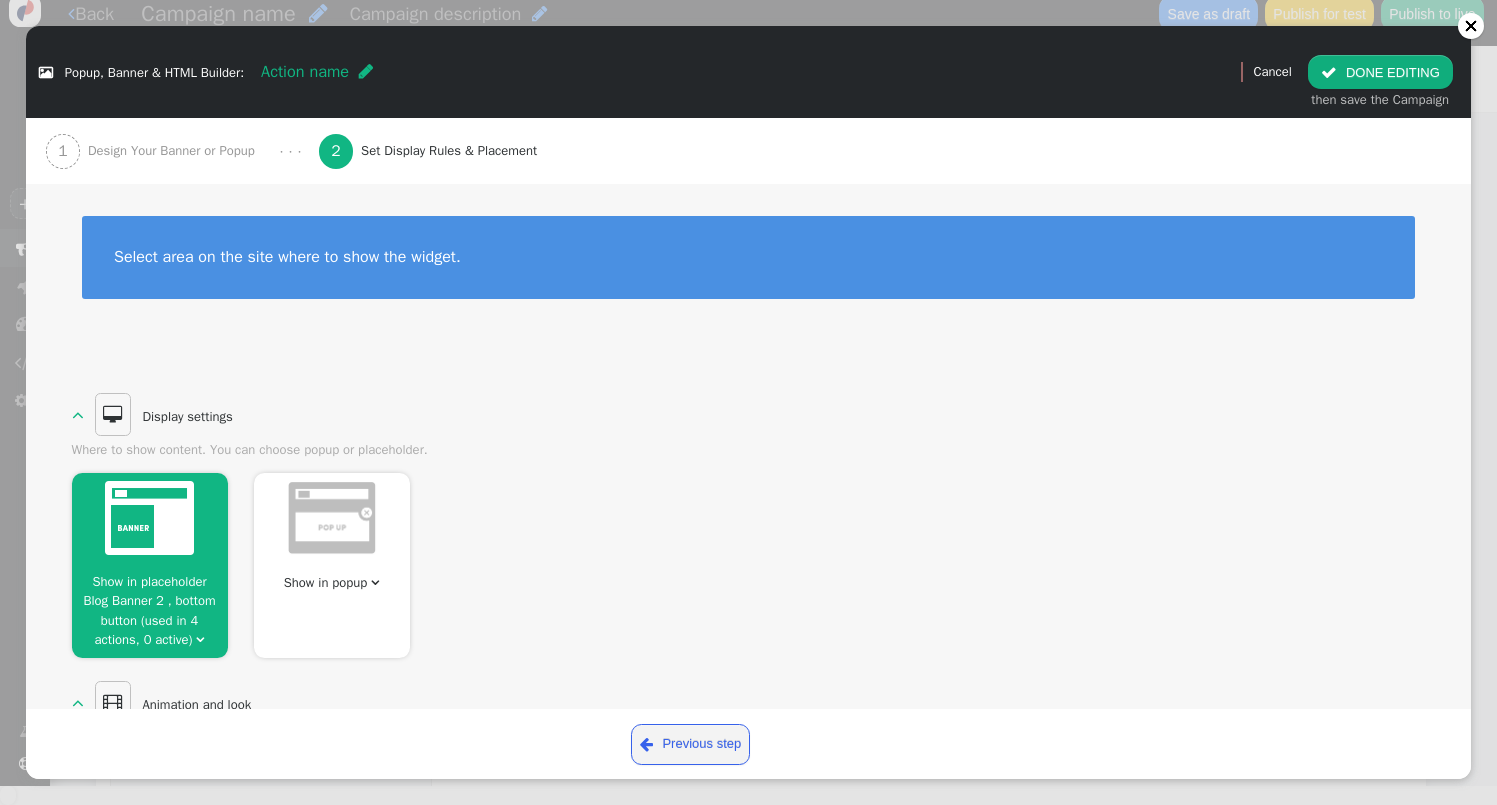 scroll, scrollTop: 0, scrollLeft: 0, axis: both 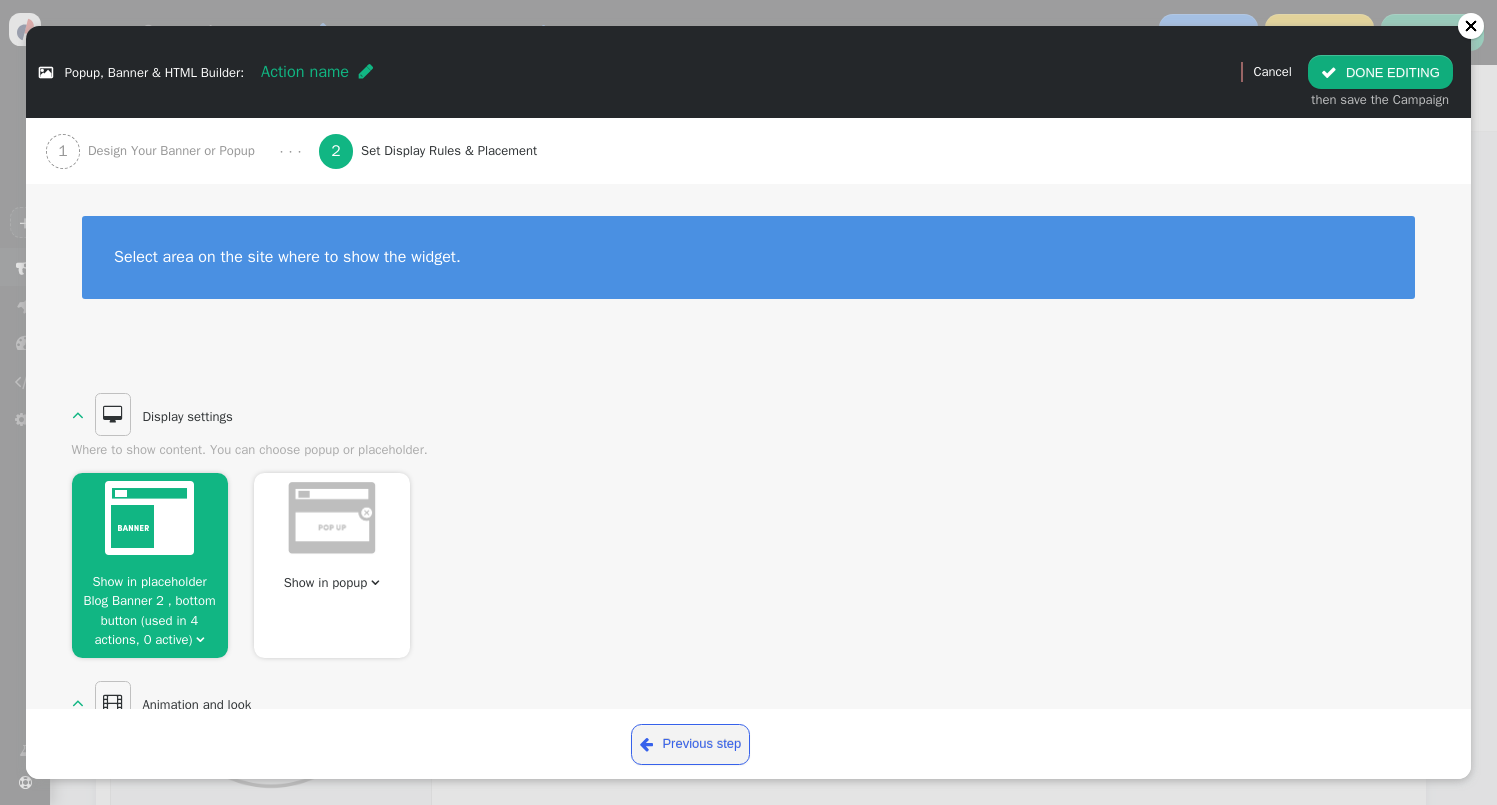 click on " DONE EDITING" at bounding box center [1380, 72] 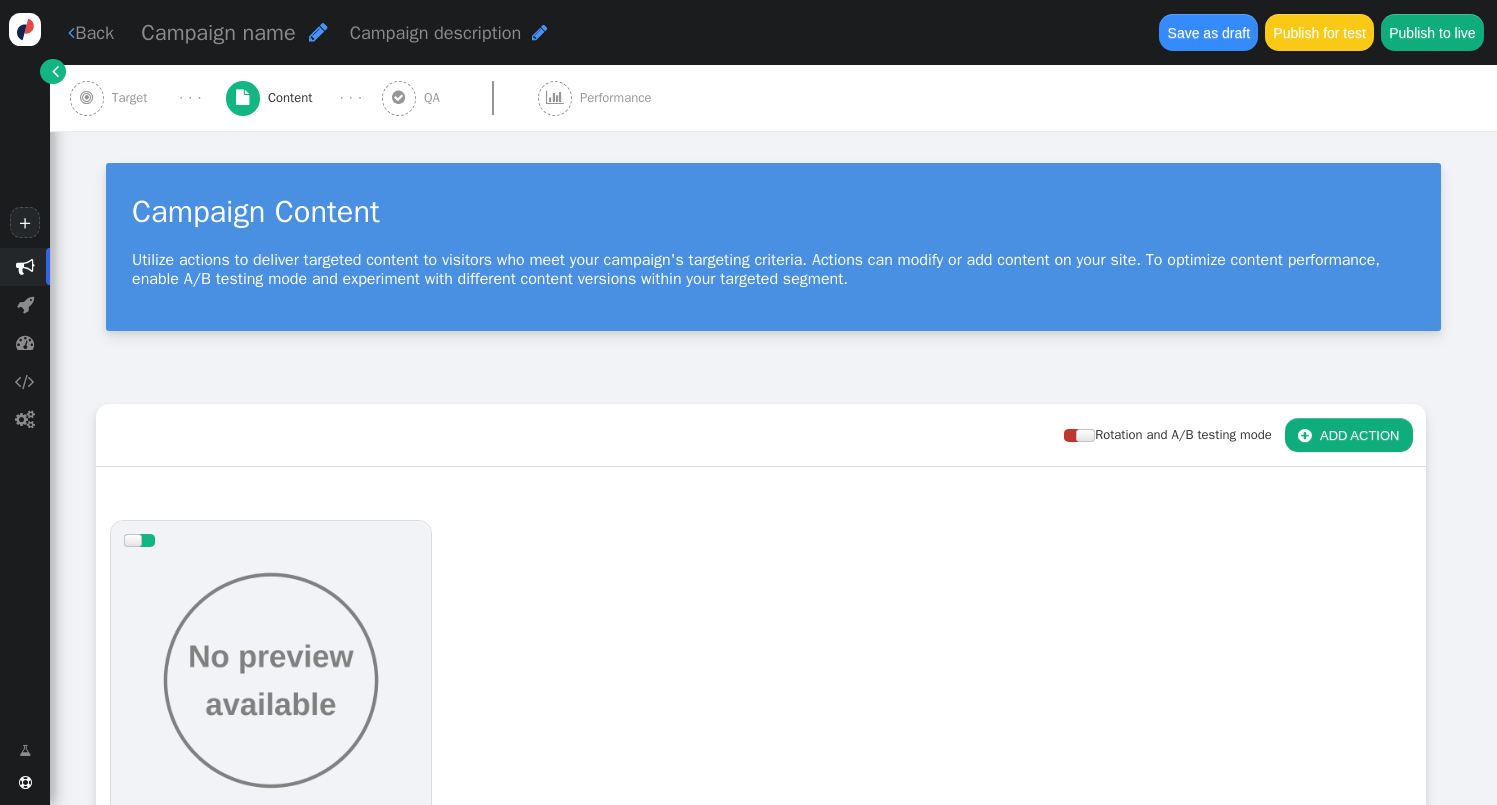 click on "Campaign Content      Utilize actions to deliver targeted content to visitors who meet your campaign's targeting criteria. Actions can modify or add content on your site. To optimize content performance, enable A/B testing mode and experiment with different content versions within your targeted segment." at bounding box center [773, 254] 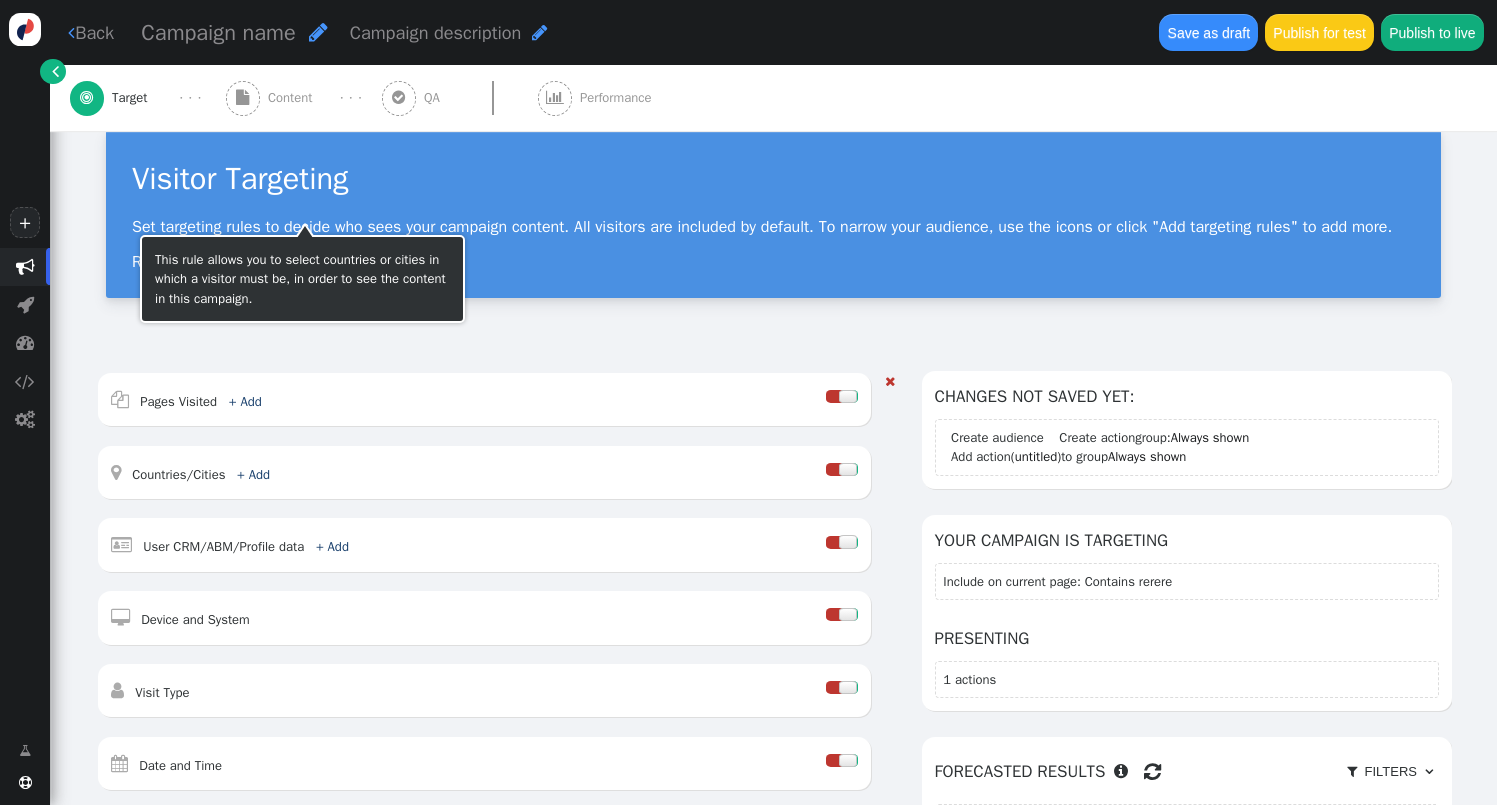 scroll, scrollTop: 0, scrollLeft: 0, axis: both 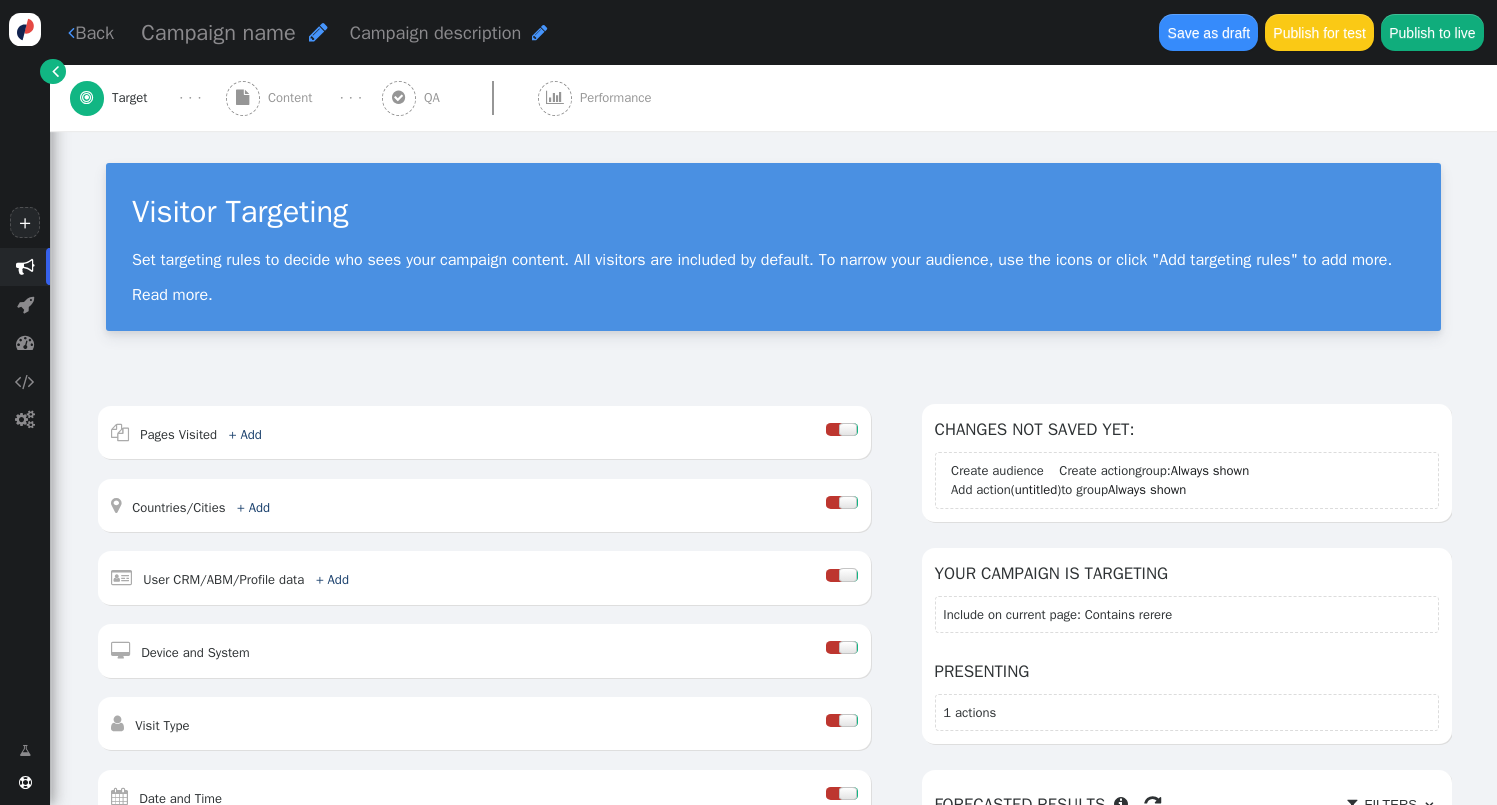 click on "       Content" at bounding box center (273, 98) 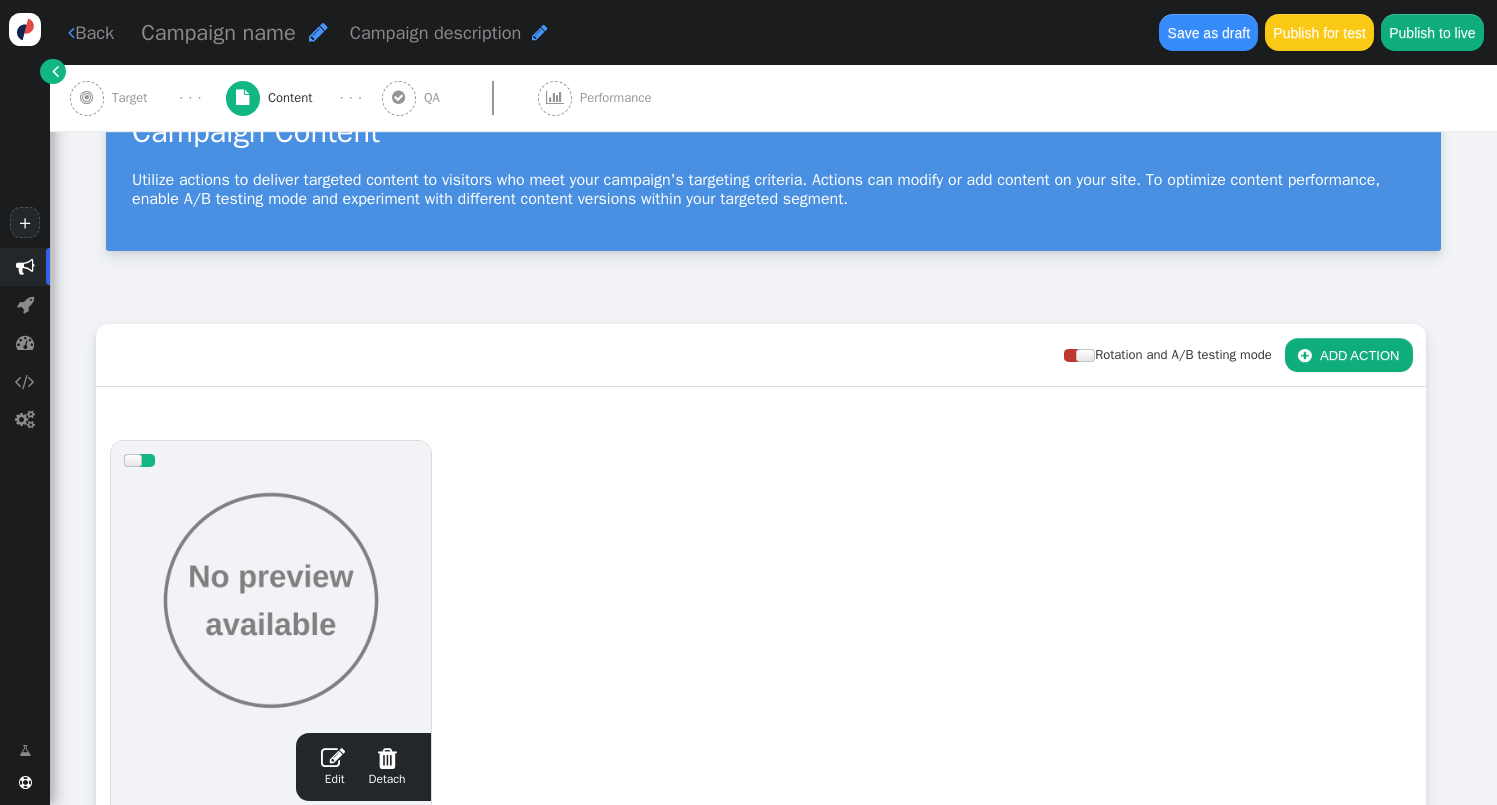 scroll, scrollTop: 0, scrollLeft: 0, axis: both 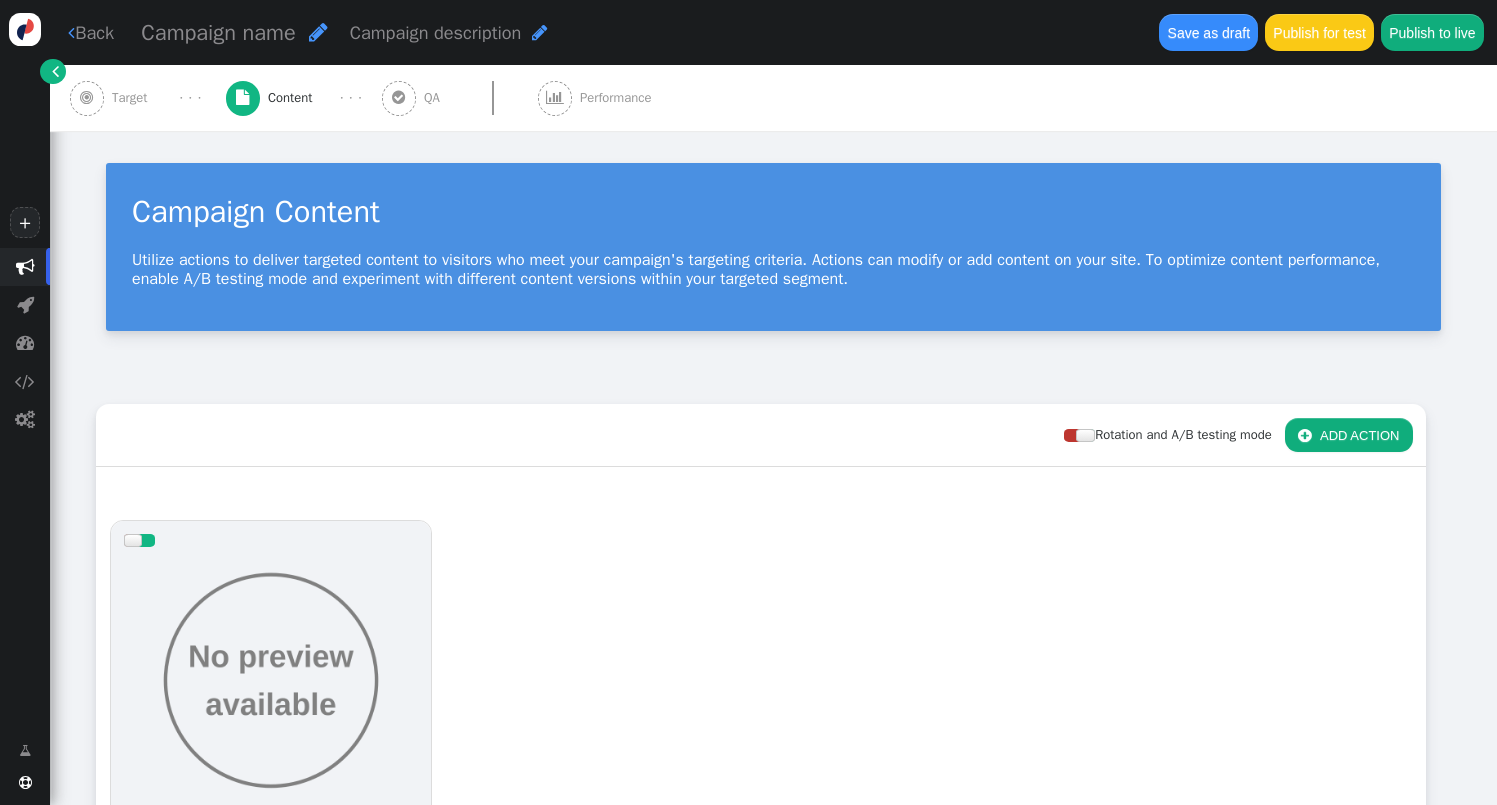 drag, startPoint x: 901, startPoint y: 279, endPoint x: 840, endPoint y: 268, distance: 61.983868 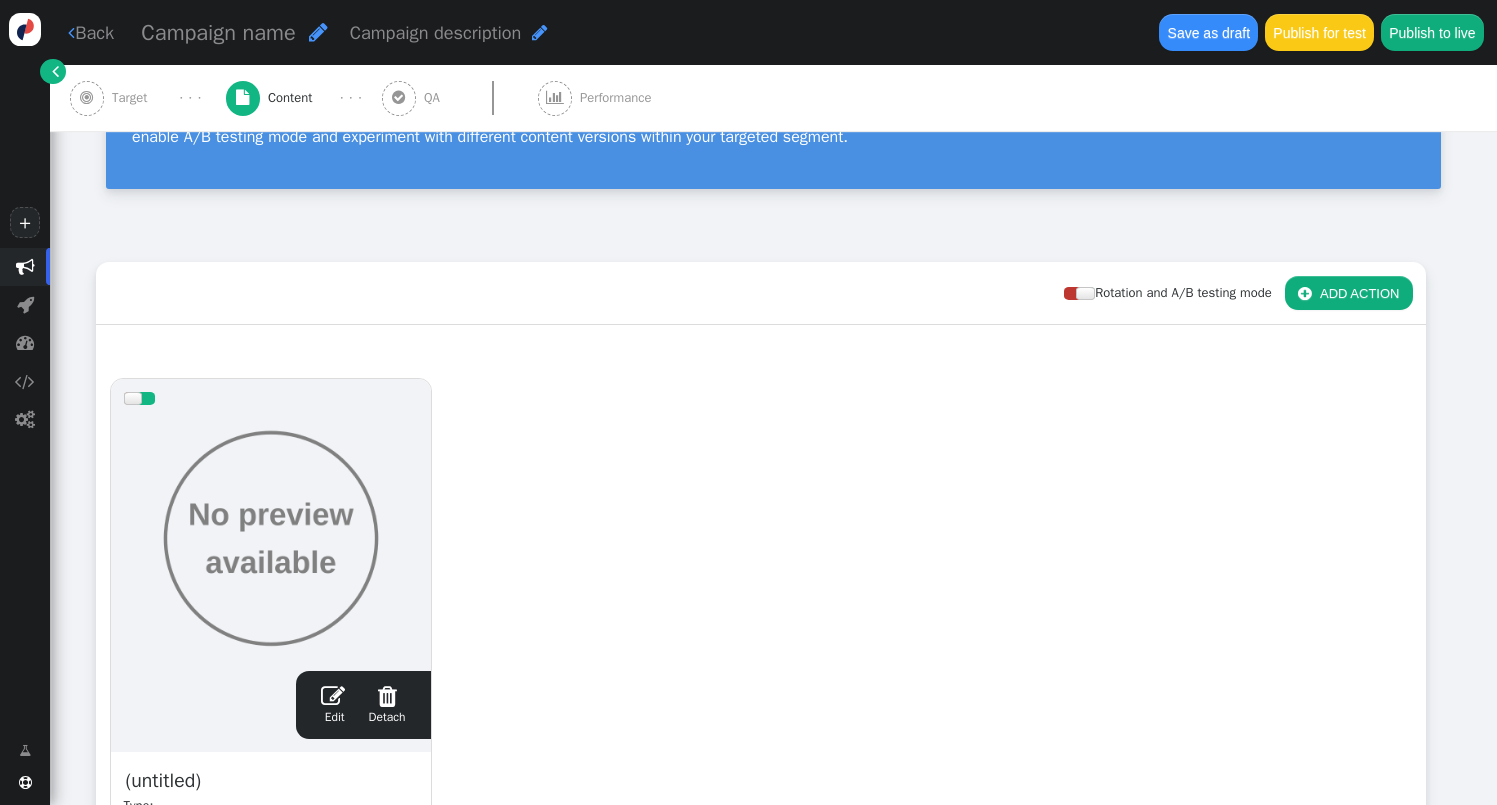 scroll, scrollTop: 147, scrollLeft: 0, axis: vertical 